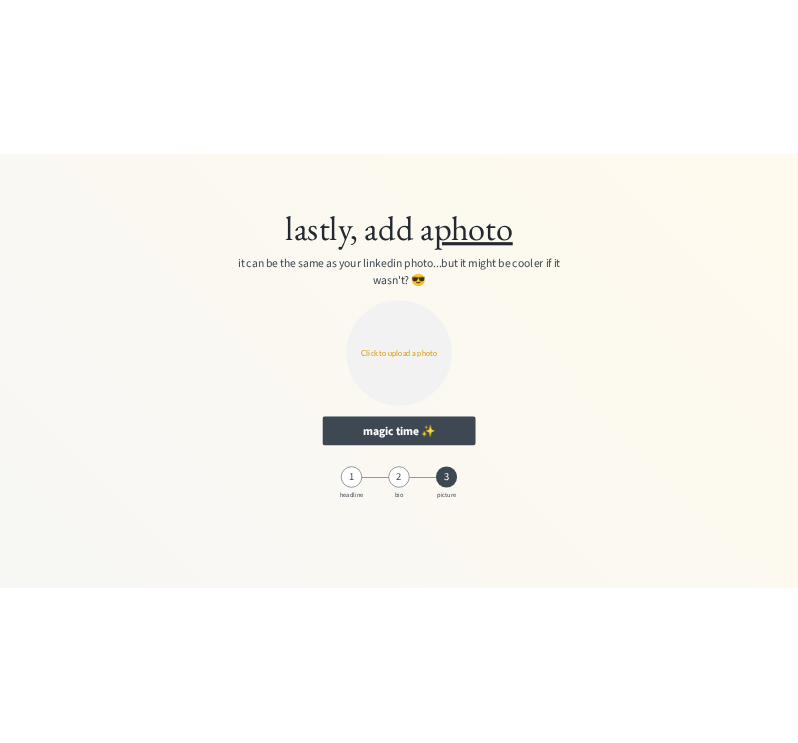 scroll, scrollTop: 0, scrollLeft: 0, axis: both 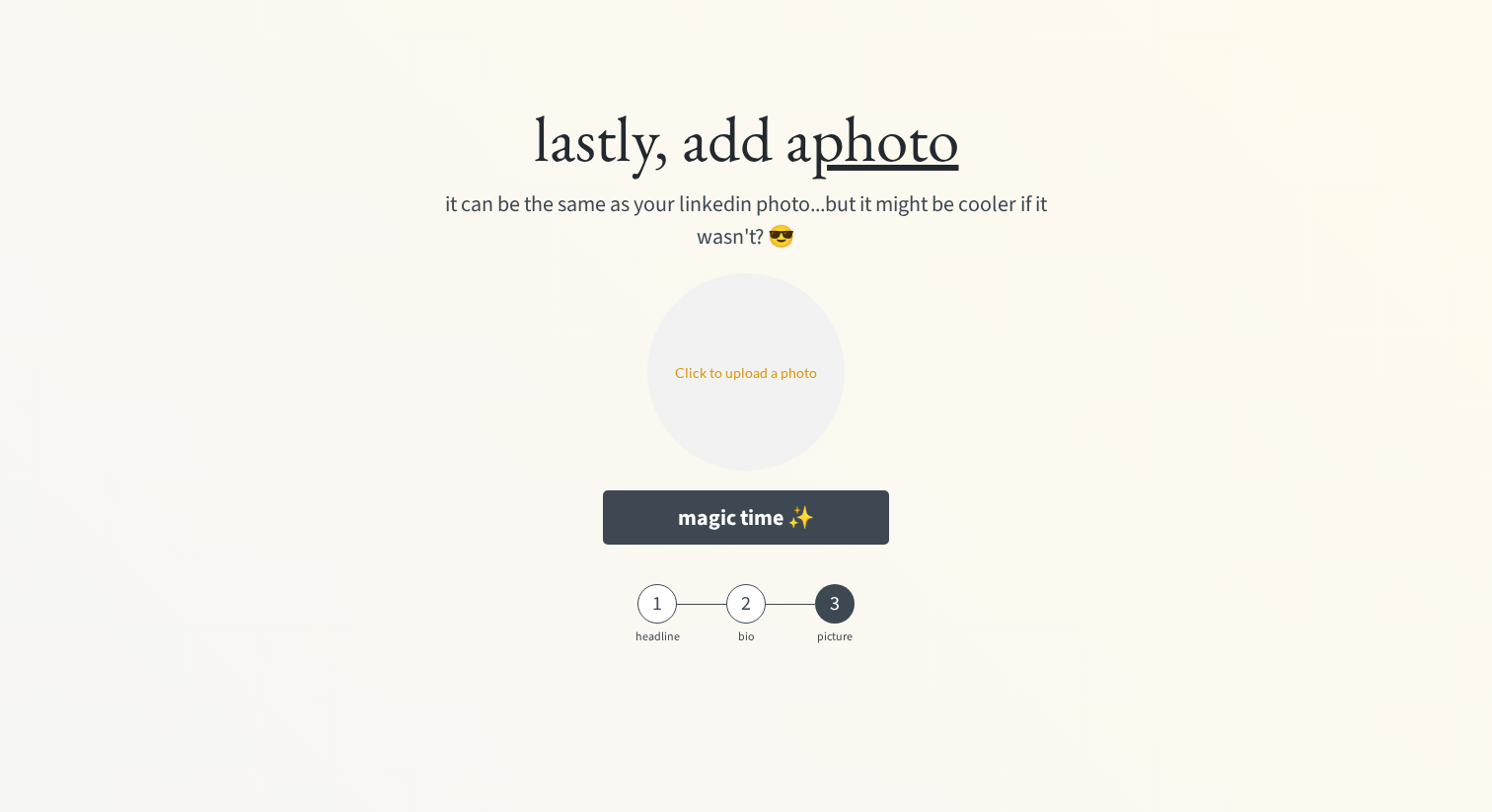 click at bounding box center [746, 372] 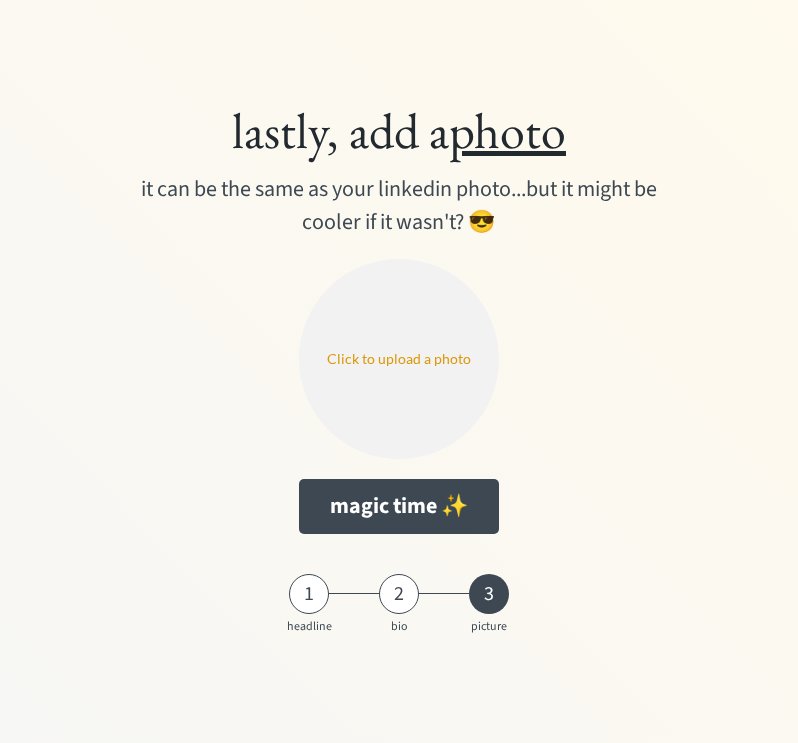 click at bounding box center (399, 359) 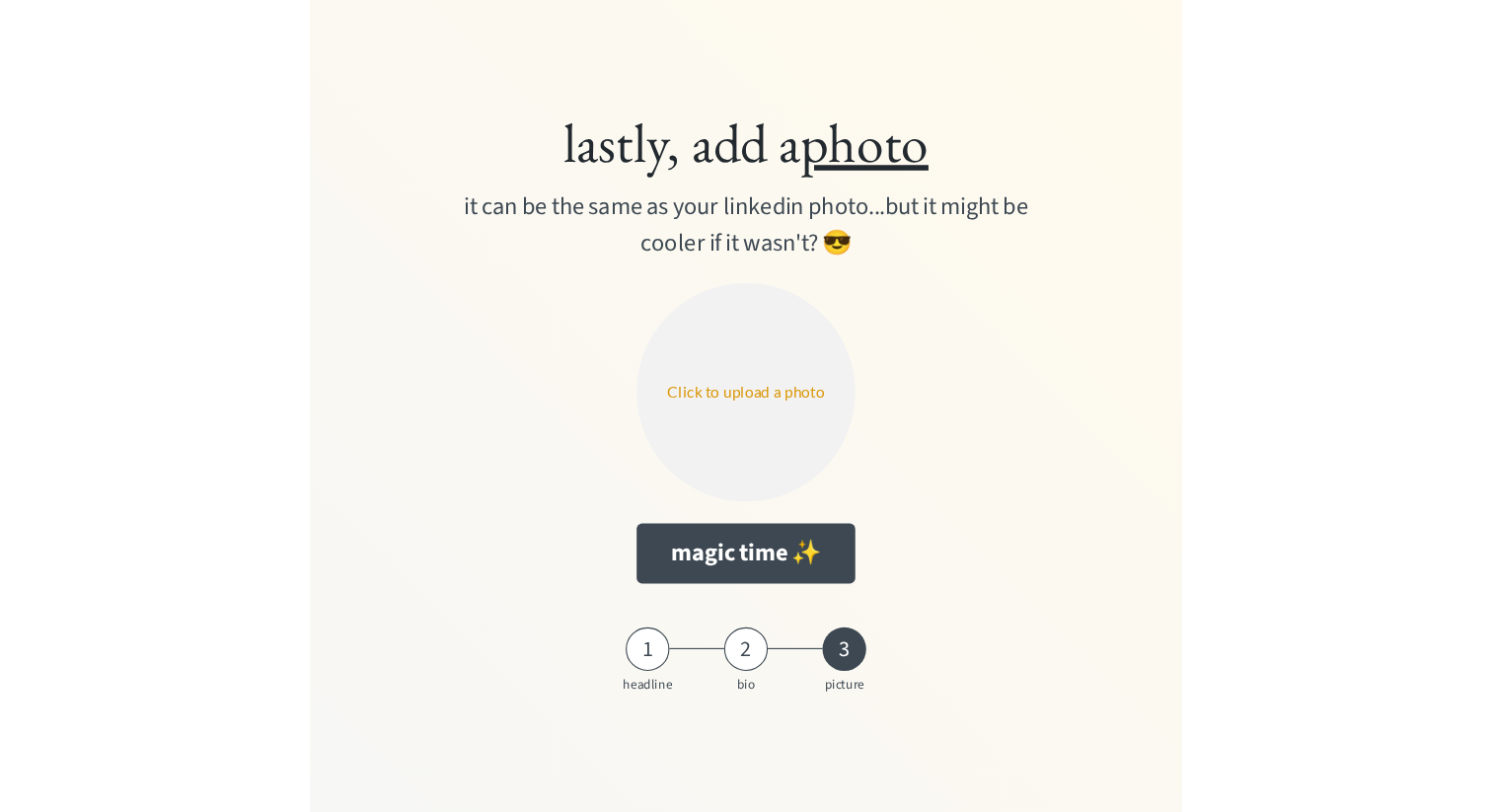 scroll, scrollTop: 0, scrollLeft: 0, axis: both 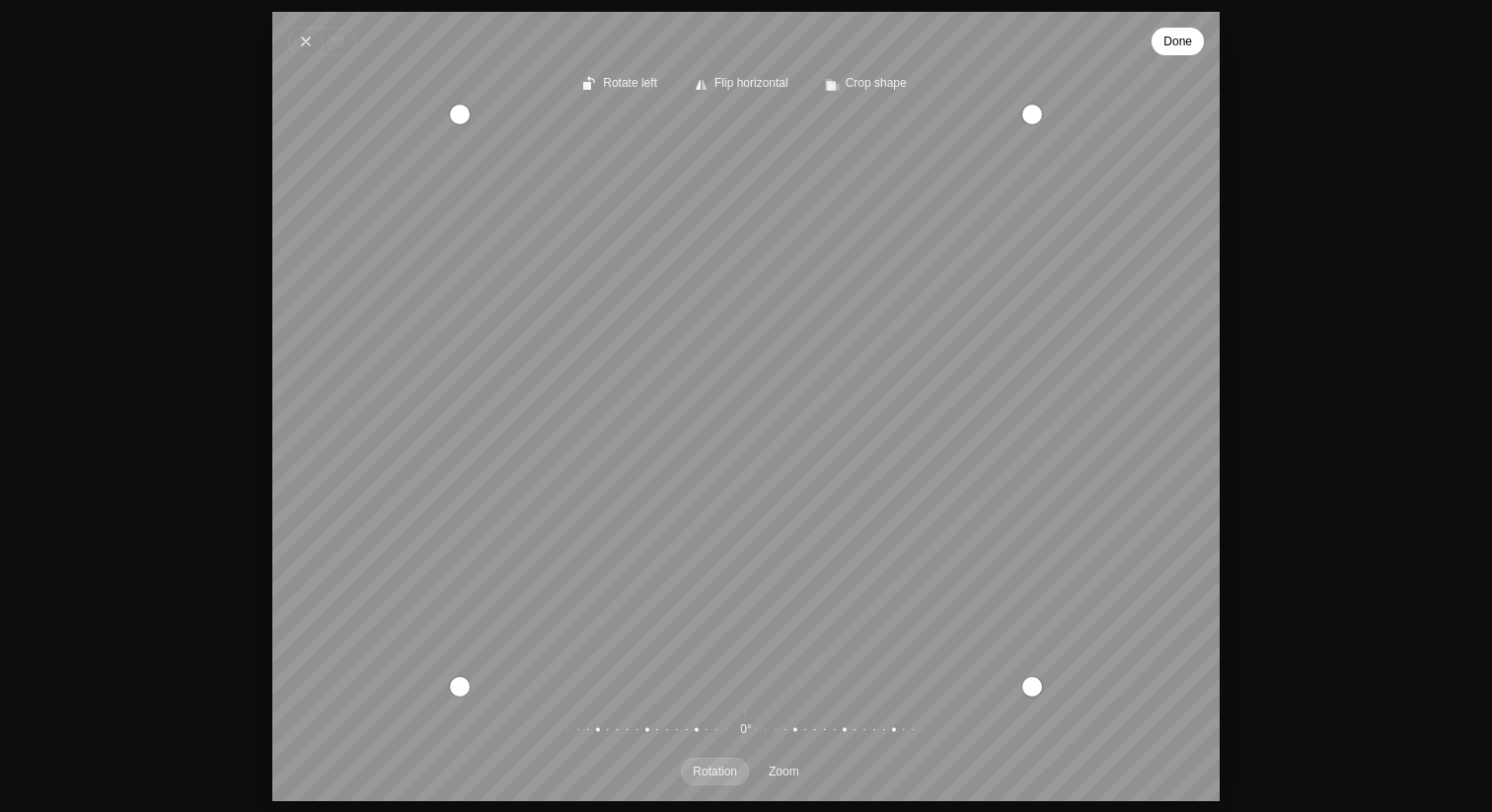 drag, startPoint x: 523, startPoint y: 544, endPoint x: 524, endPoint y: 501, distance: 43.011626 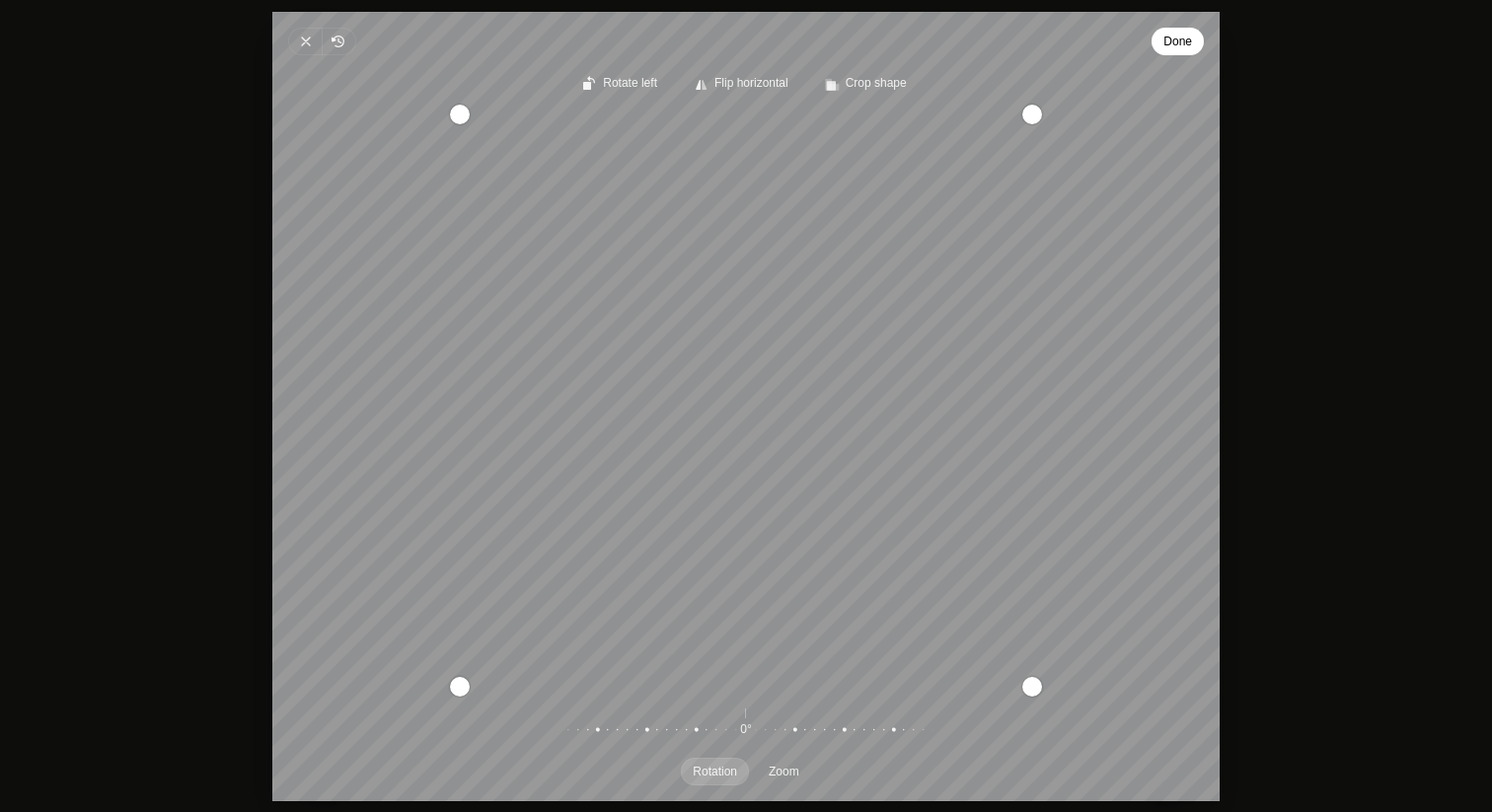 click at bounding box center (736, 730) 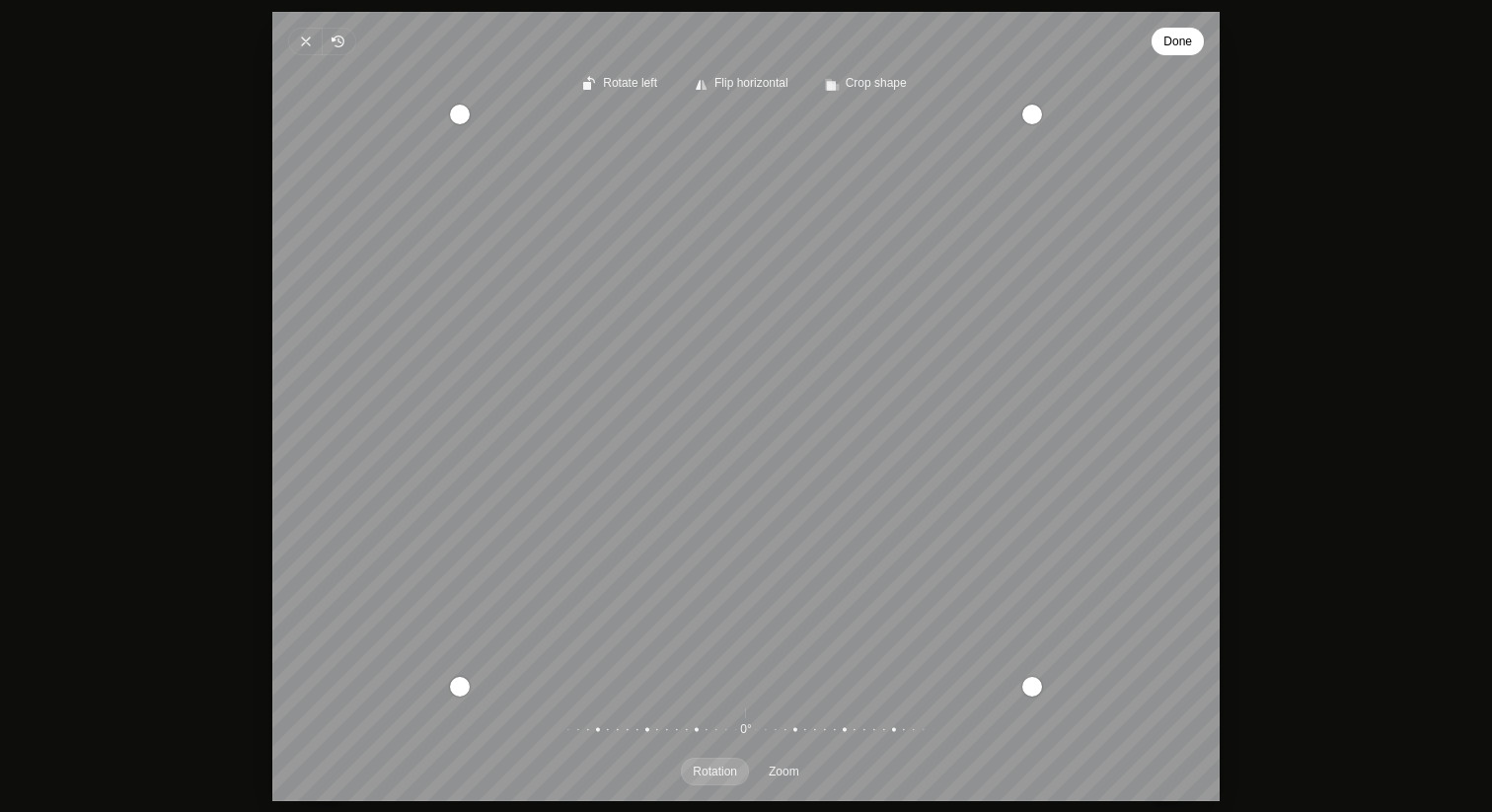 drag, startPoint x: 1043, startPoint y: 701, endPoint x: 1001, endPoint y: 678, distance: 47.88528 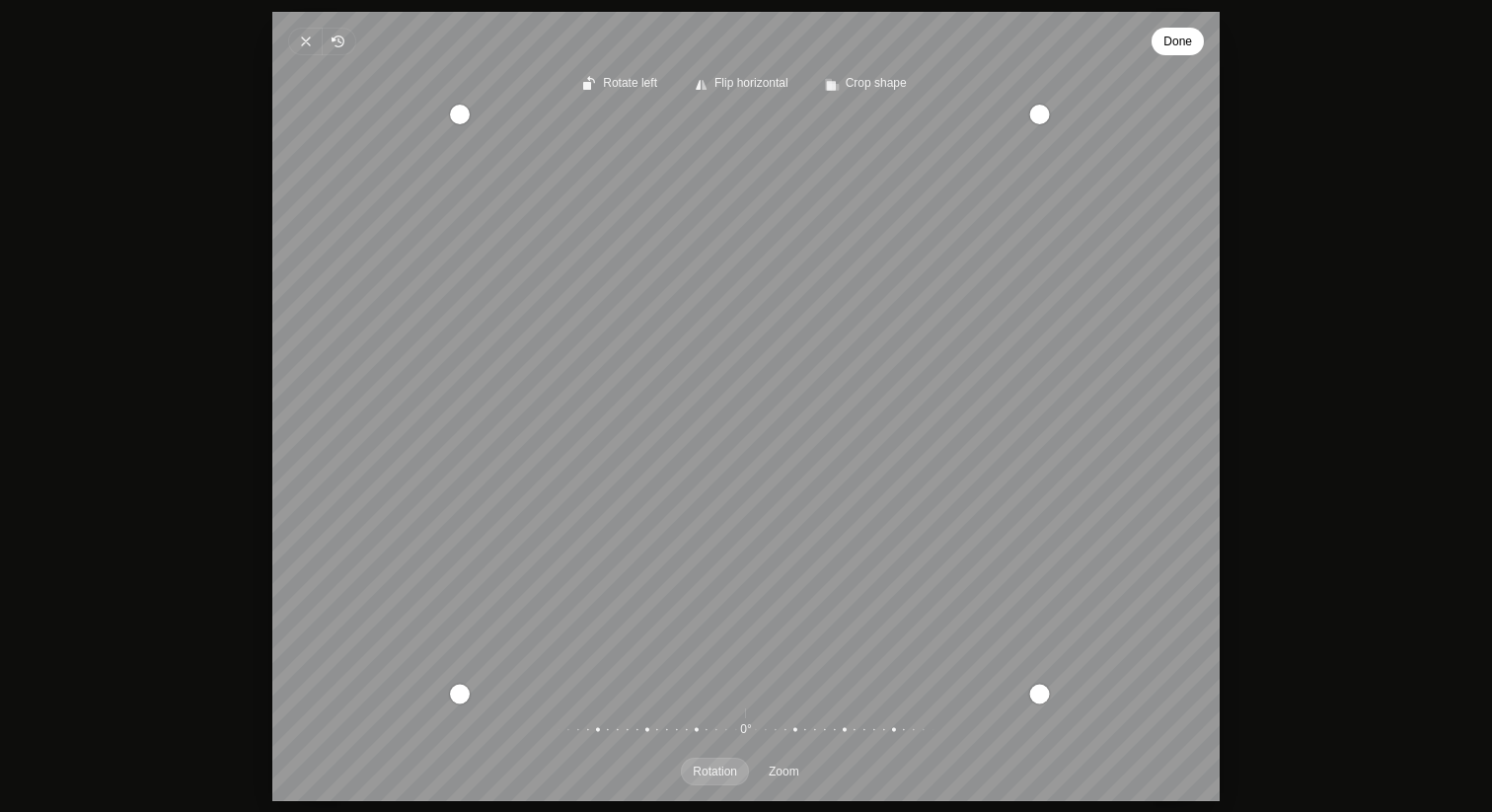 drag, startPoint x: 1027, startPoint y: 685, endPoint x: 1072, endPoint y: 736, distance: 68.0147 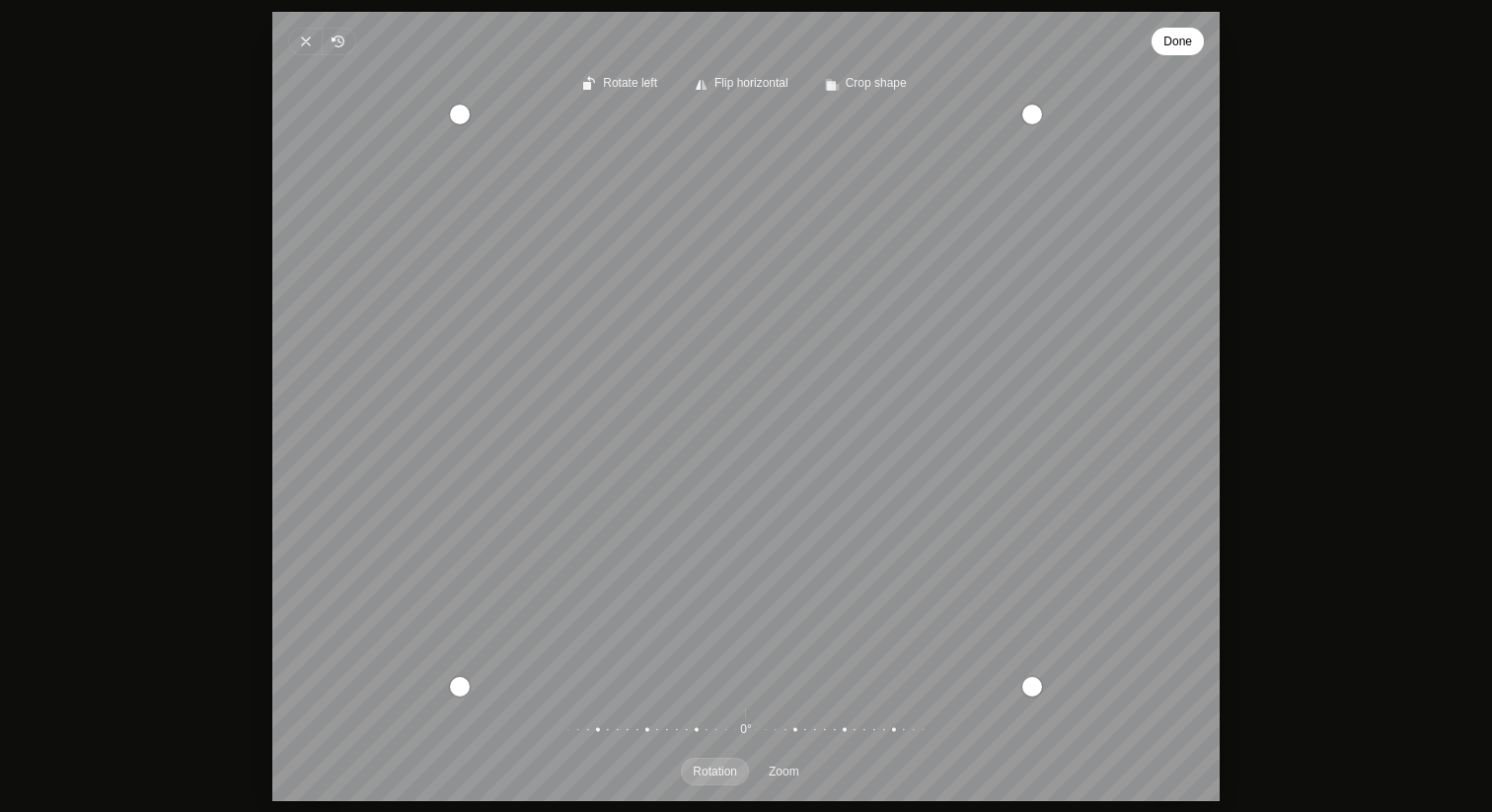 drag, startPoint x: 693, startPoint y: 508, endPoint x: 668, endPoint y: 468, distance: 47.16991 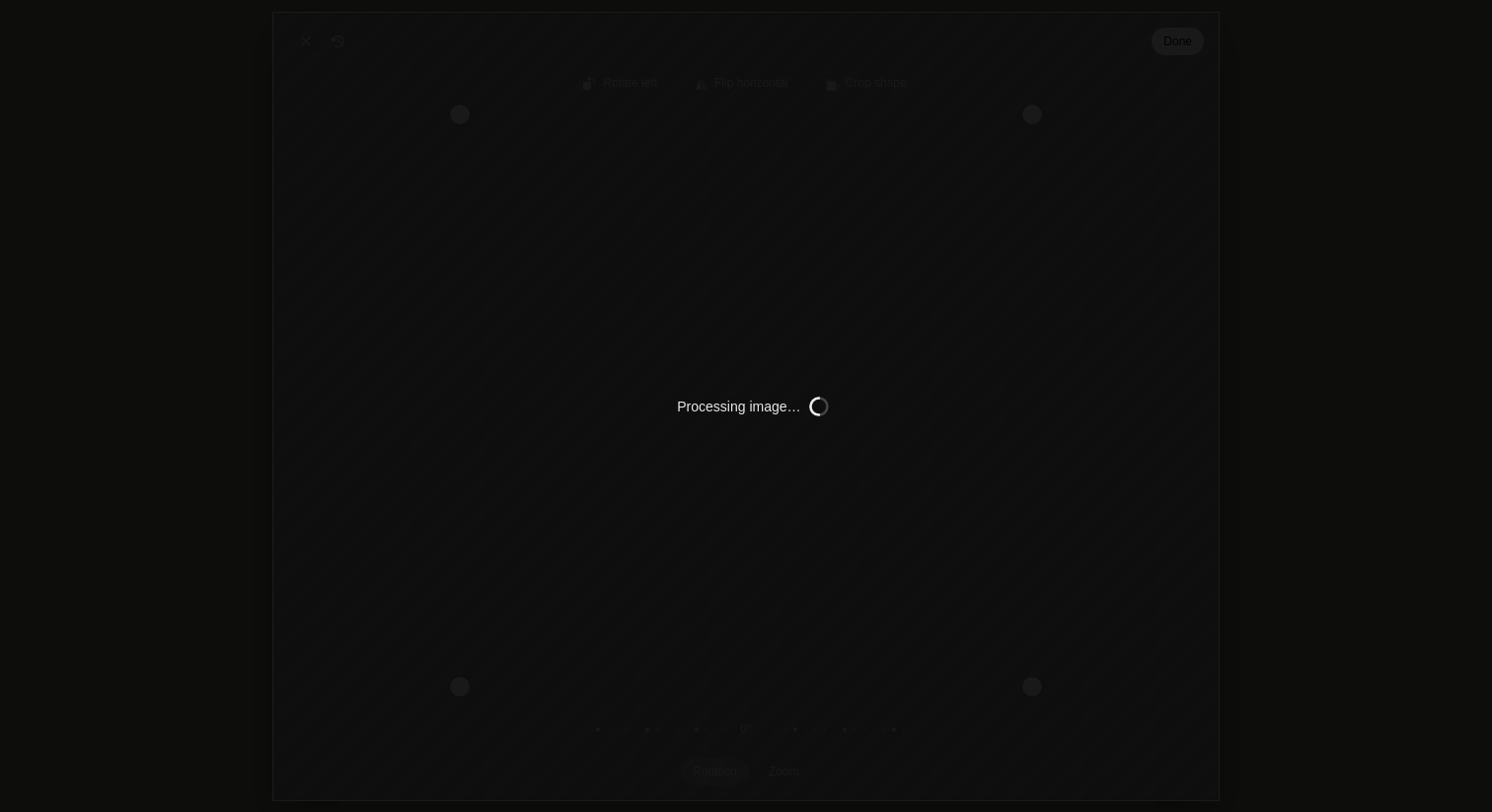 type on "C:\fakepath\Ines Profile Photo.png" 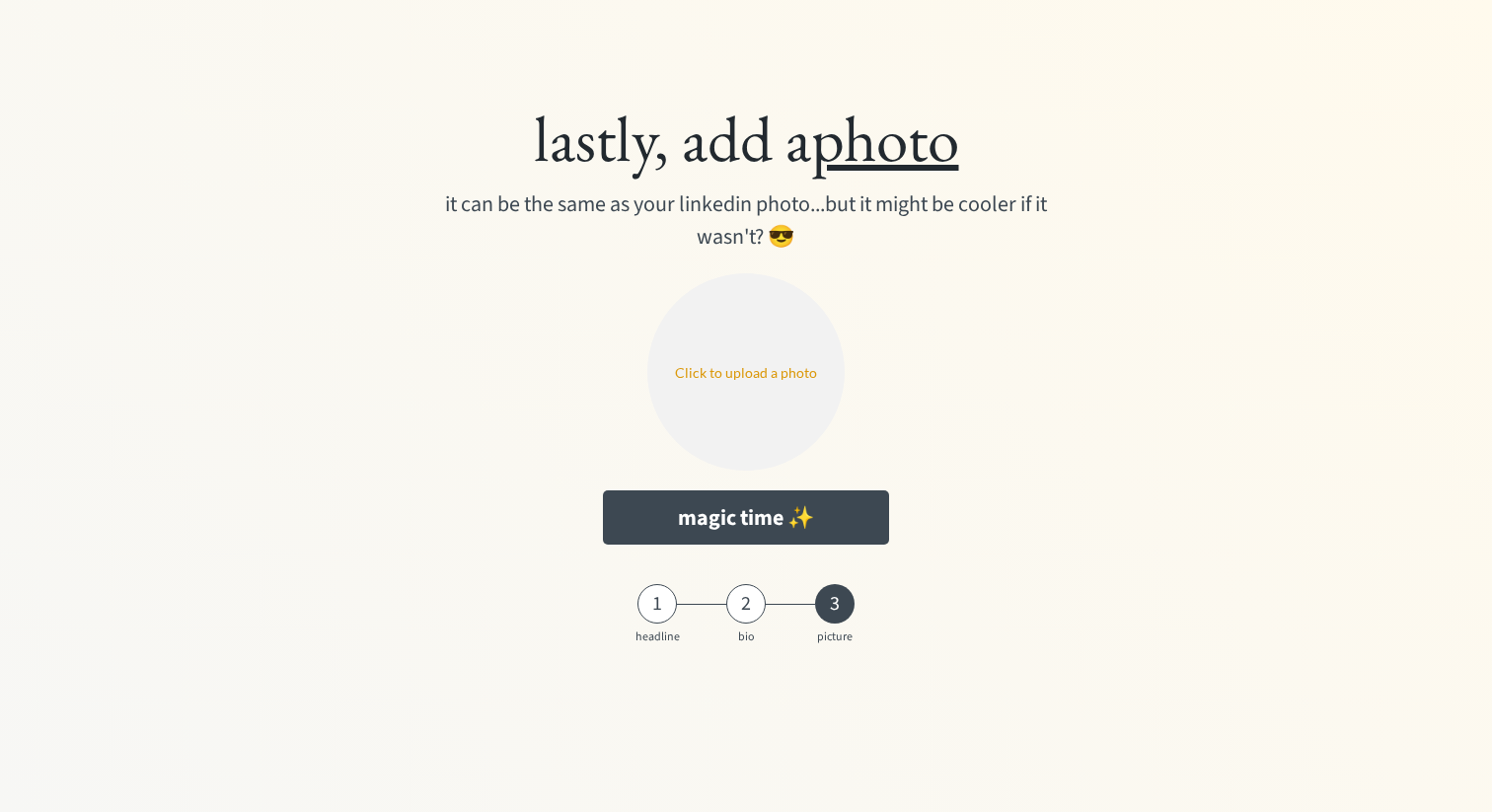 type 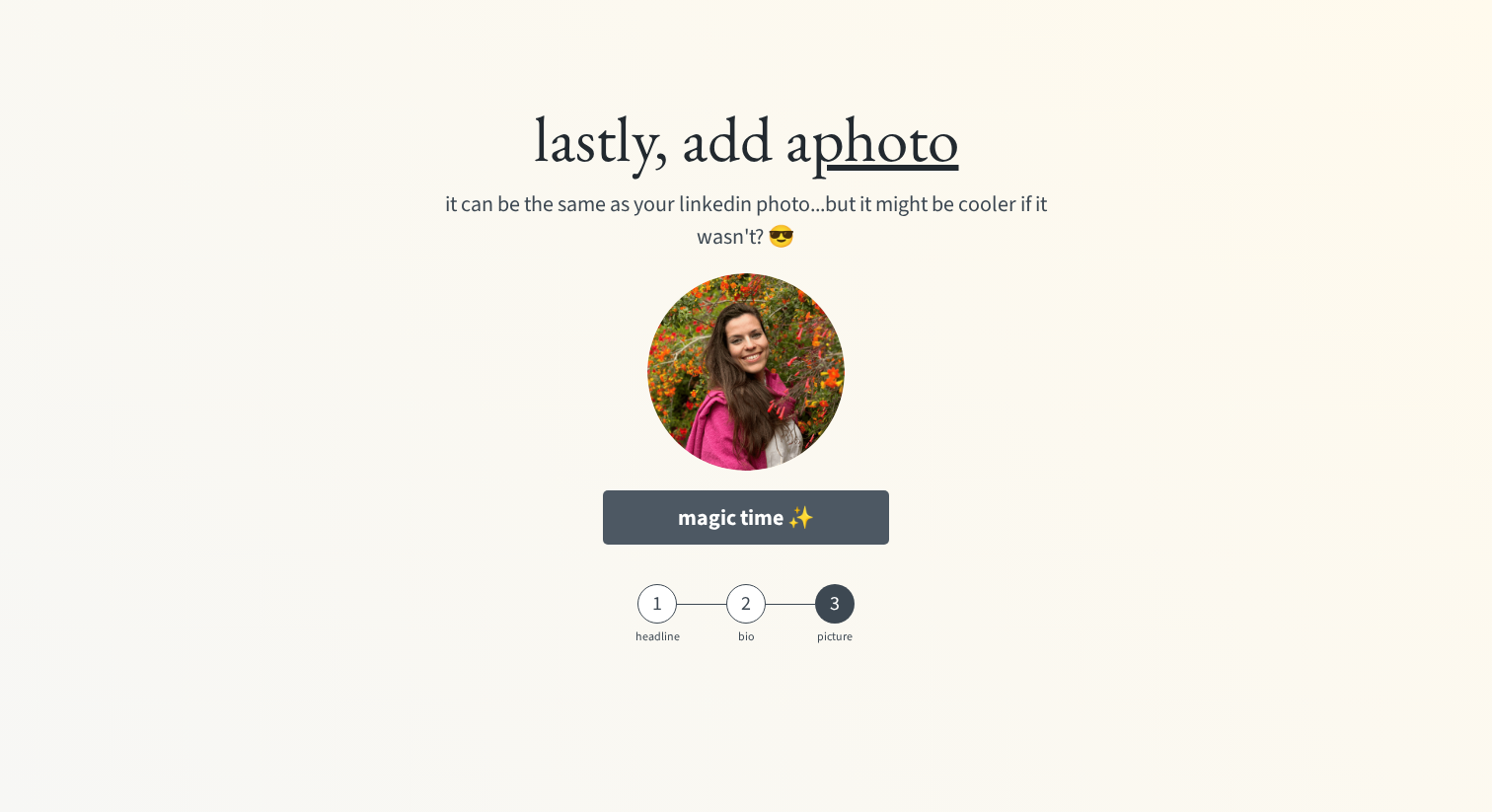 click on "magic time ✨" at bounding box center (745, 517) 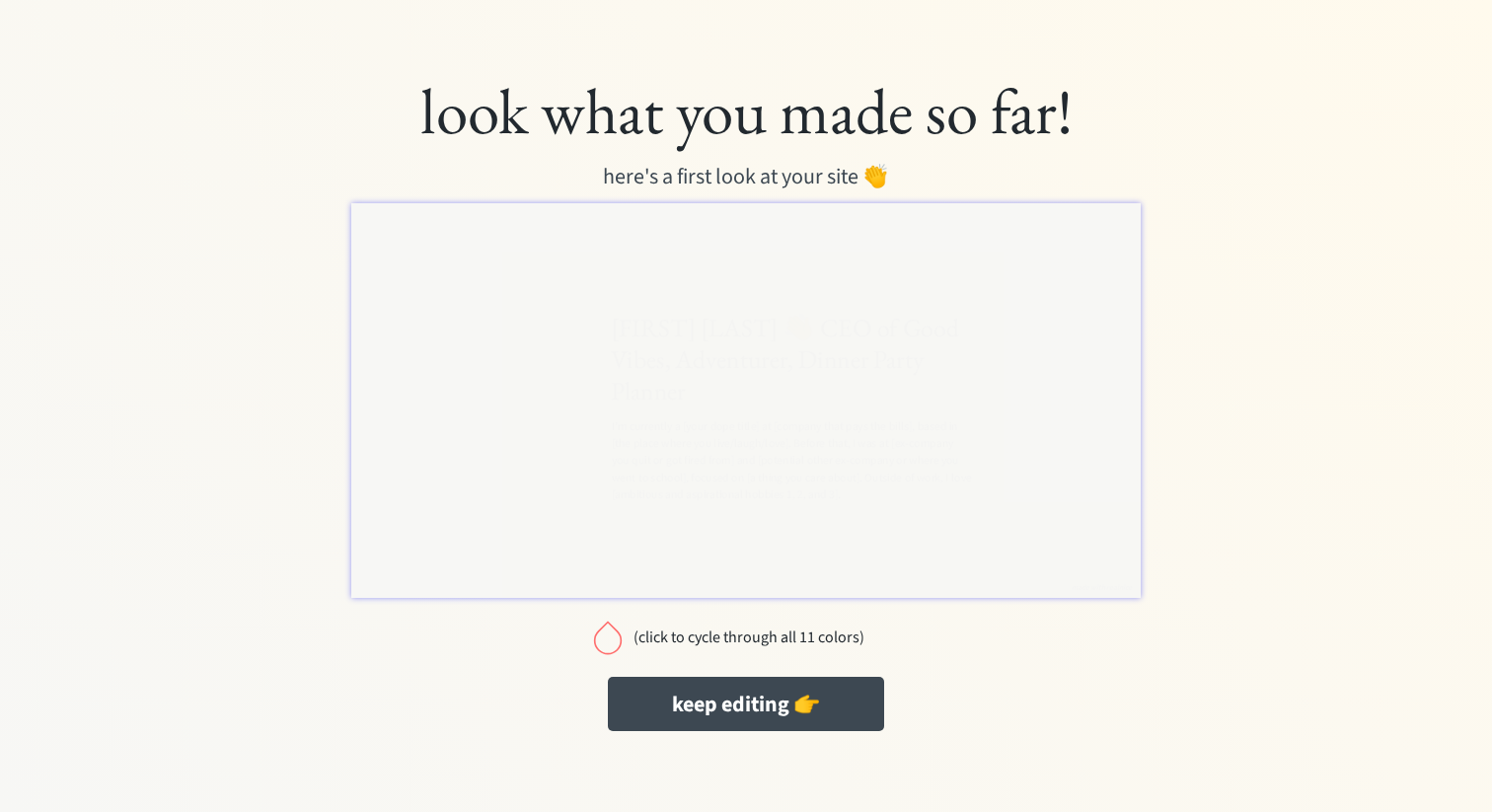 scroll, scrollTop: 0, scrollLeft: 0, axis: both 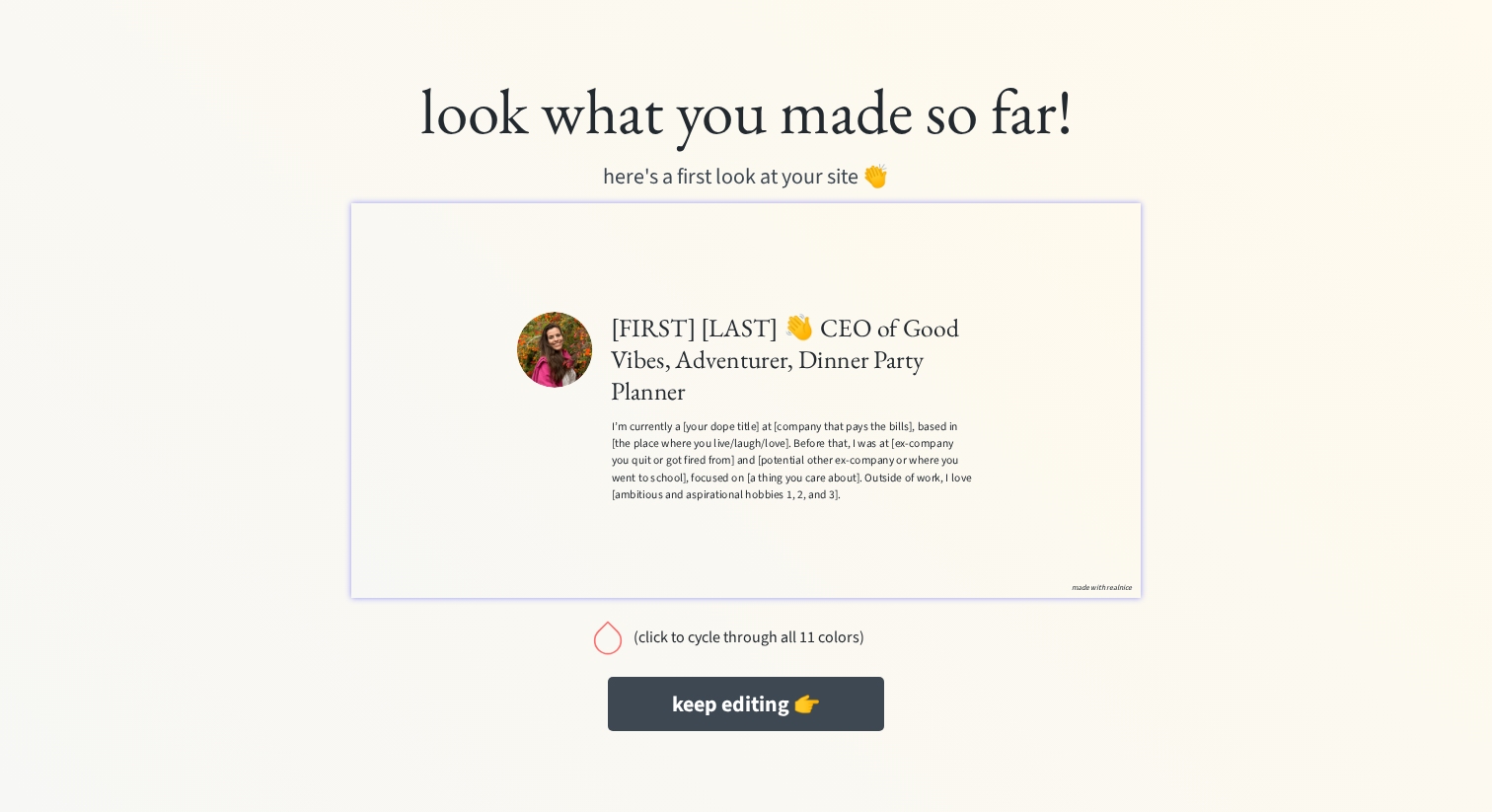 click at bounding box center [608, 637] 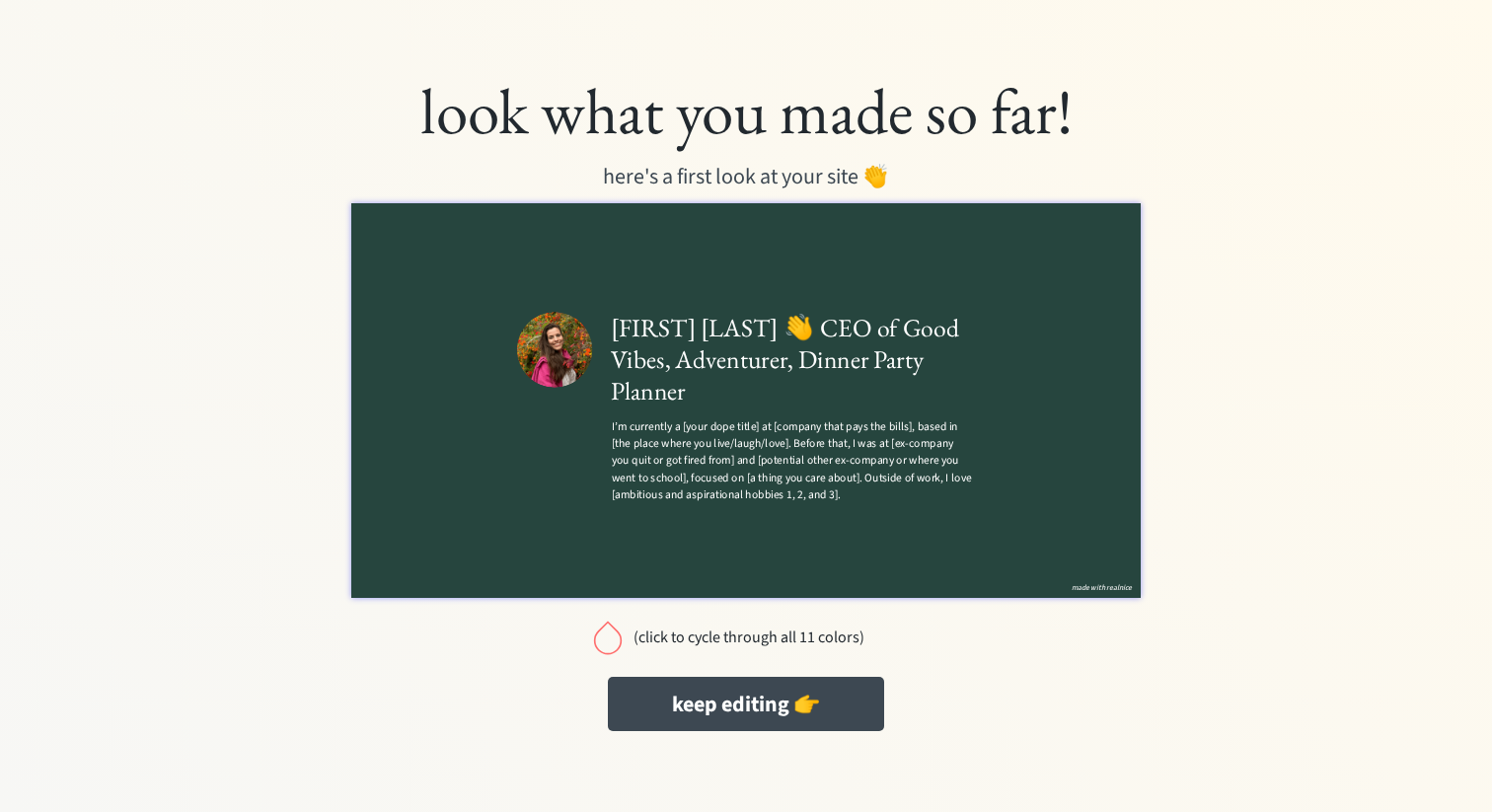 click at bounding box center (608, 637) 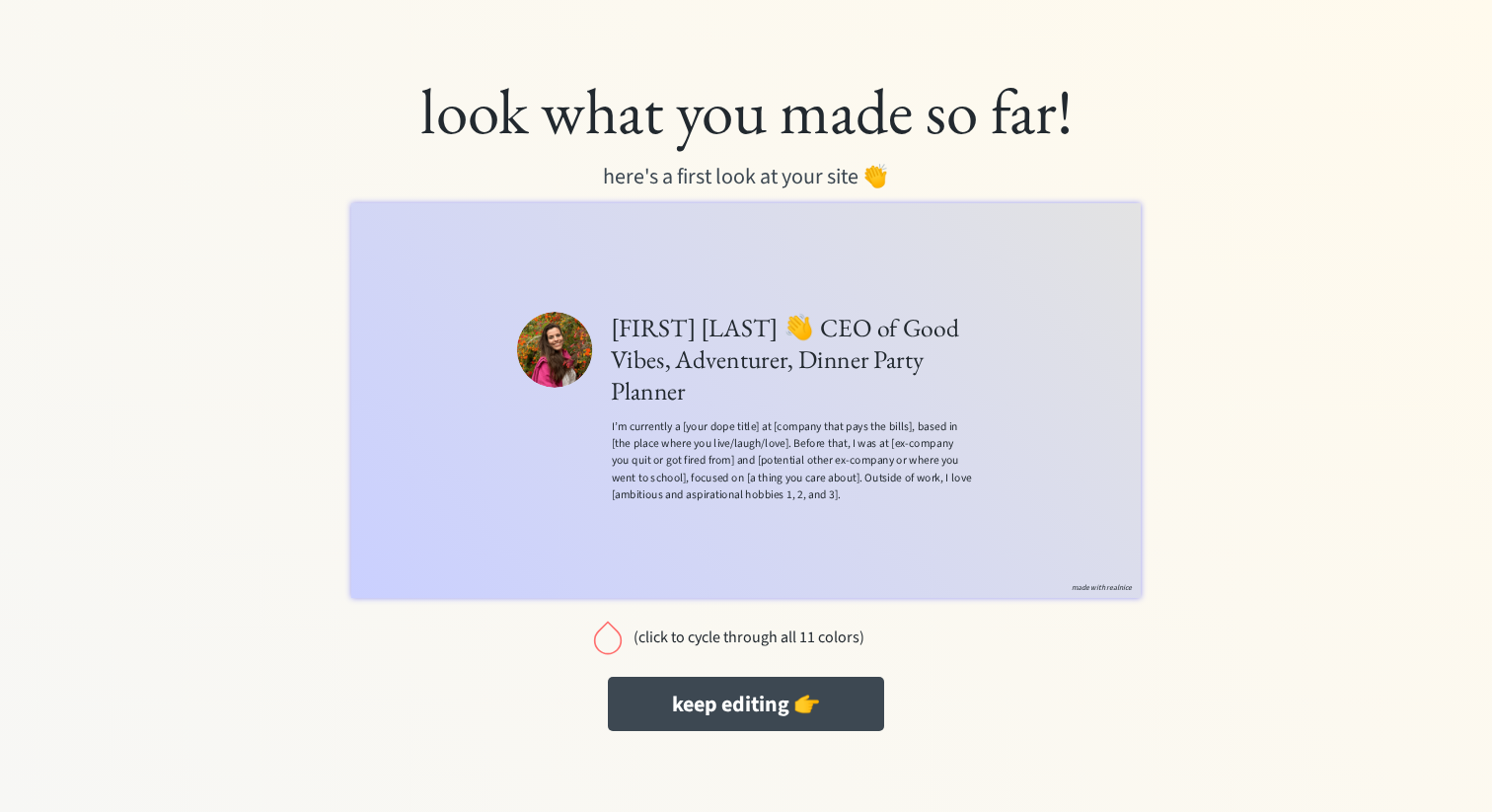 click at bounding box center [608, 637] 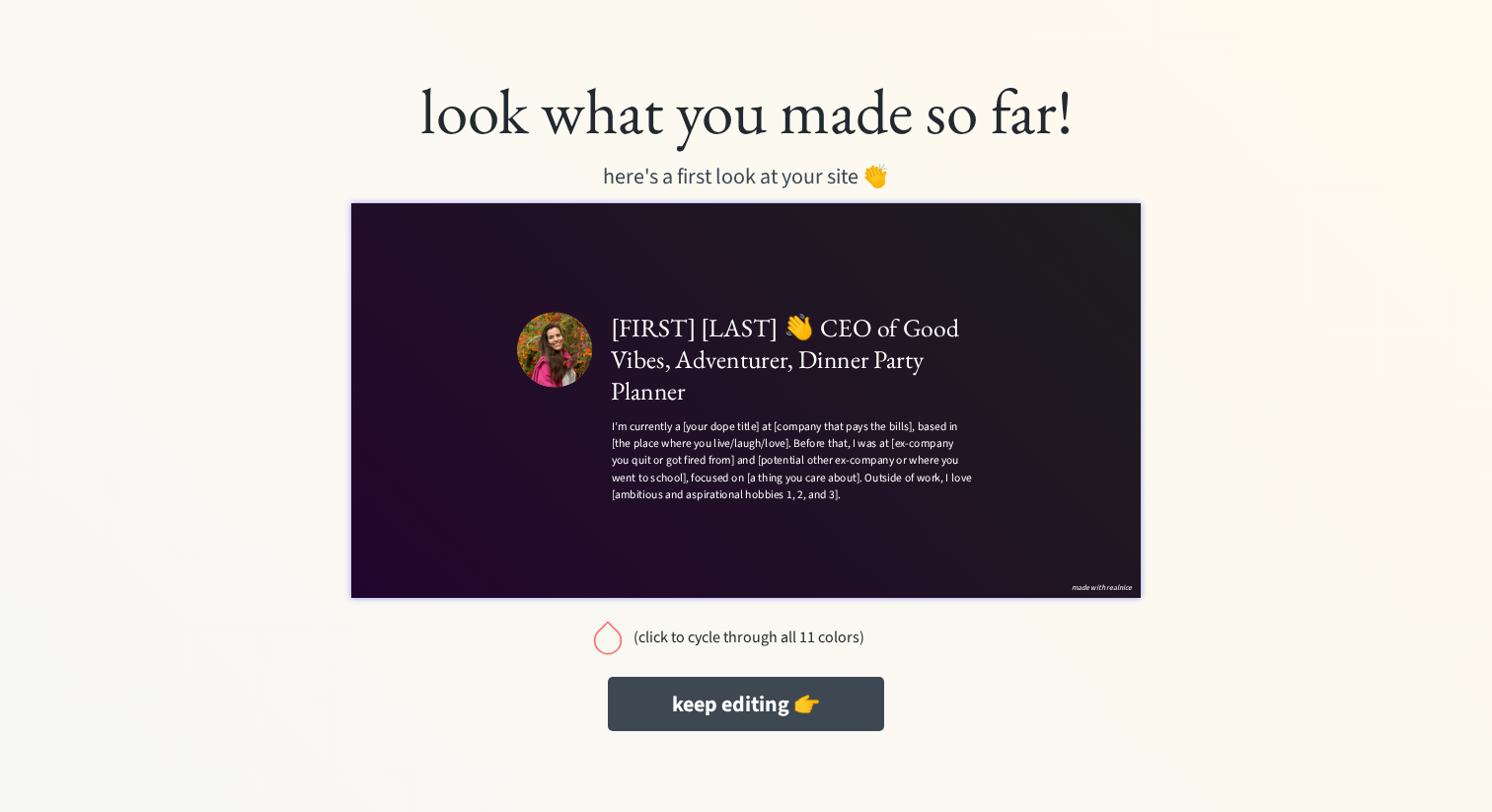 click at bounding box center (608, 637) 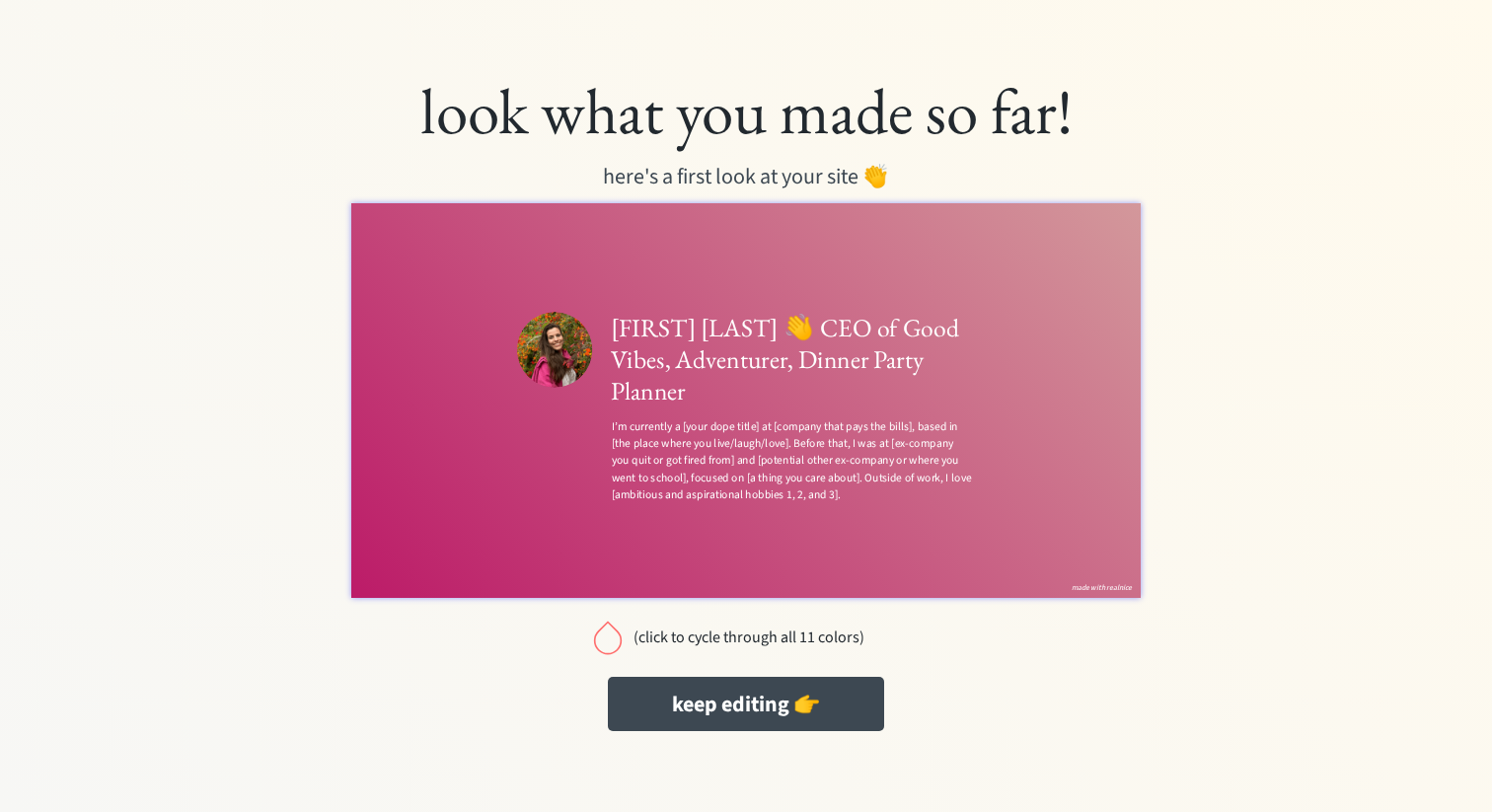 click at bounding box center (608, 637) 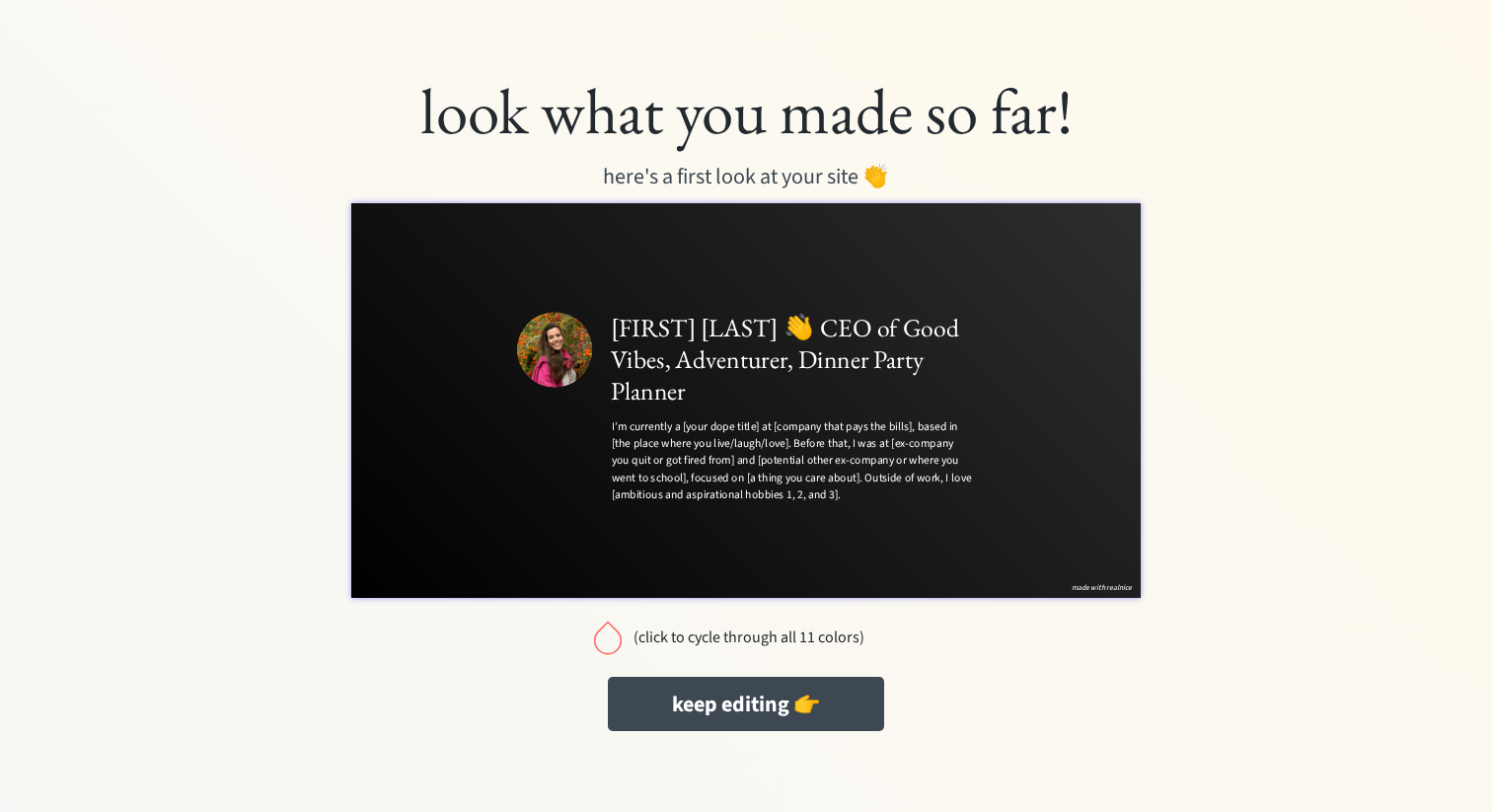 click at bounding box center (608, 637) 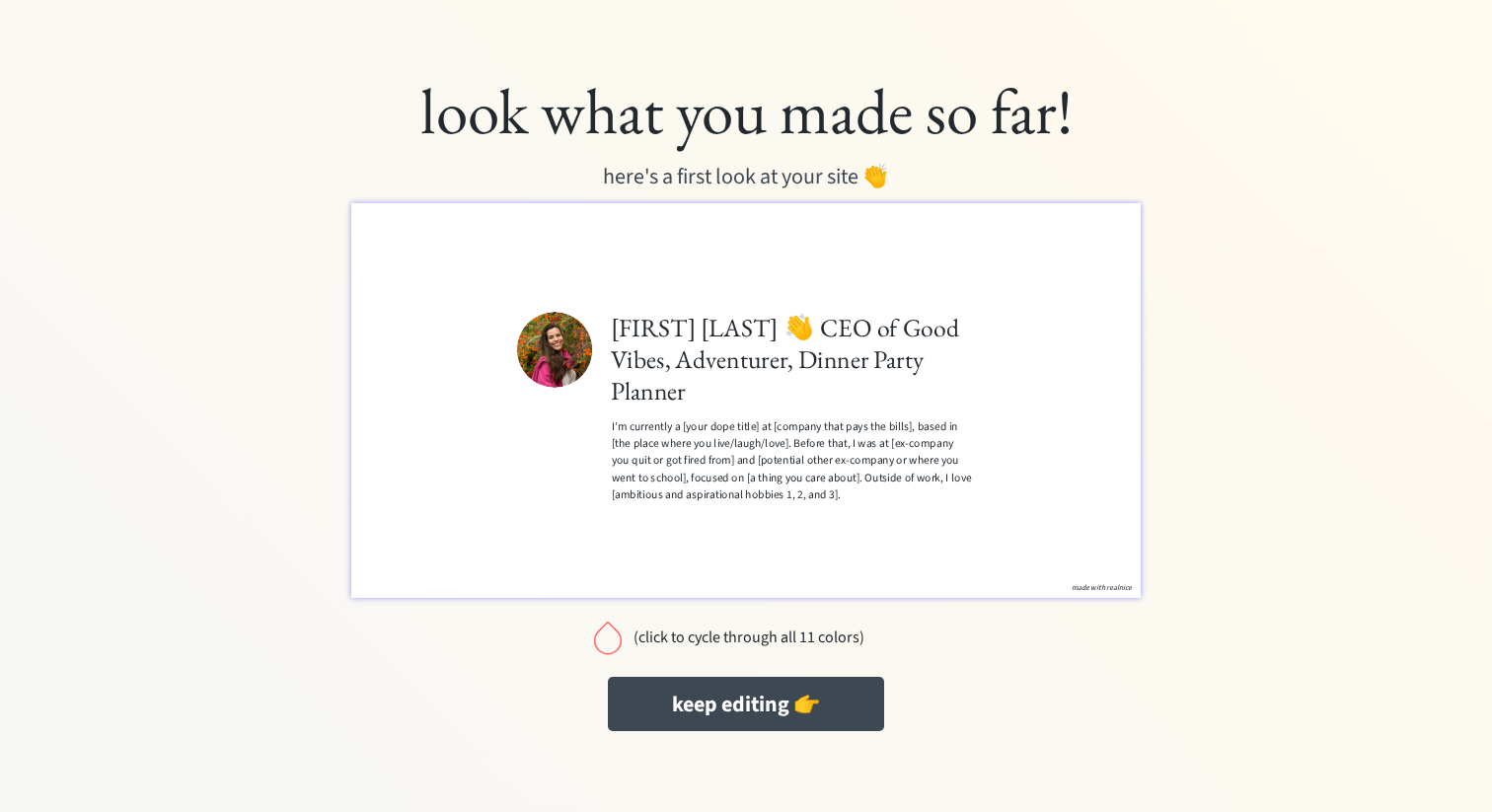 click at bounding box center [608, 637] 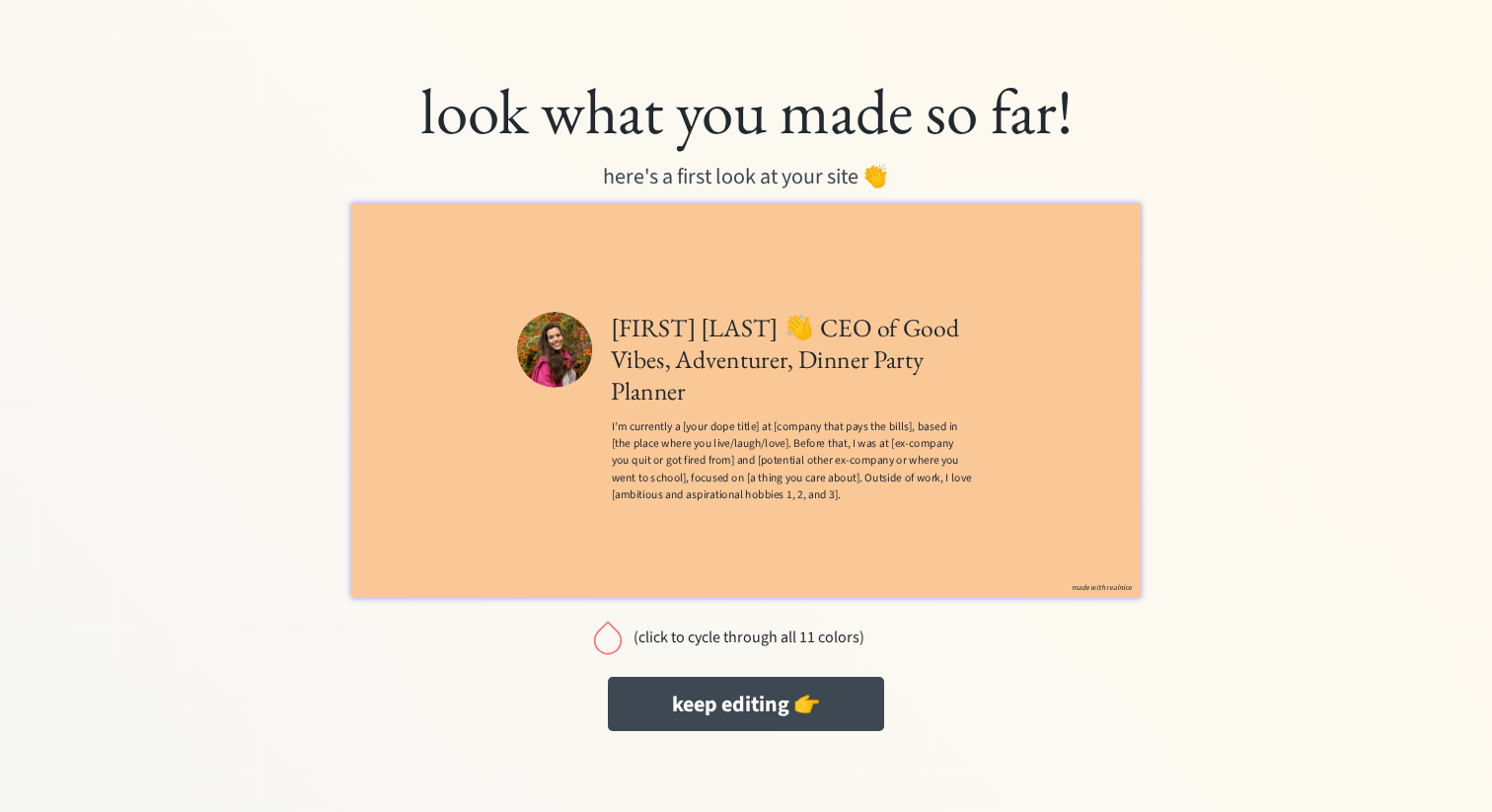 click at bounding box center (608, 637) 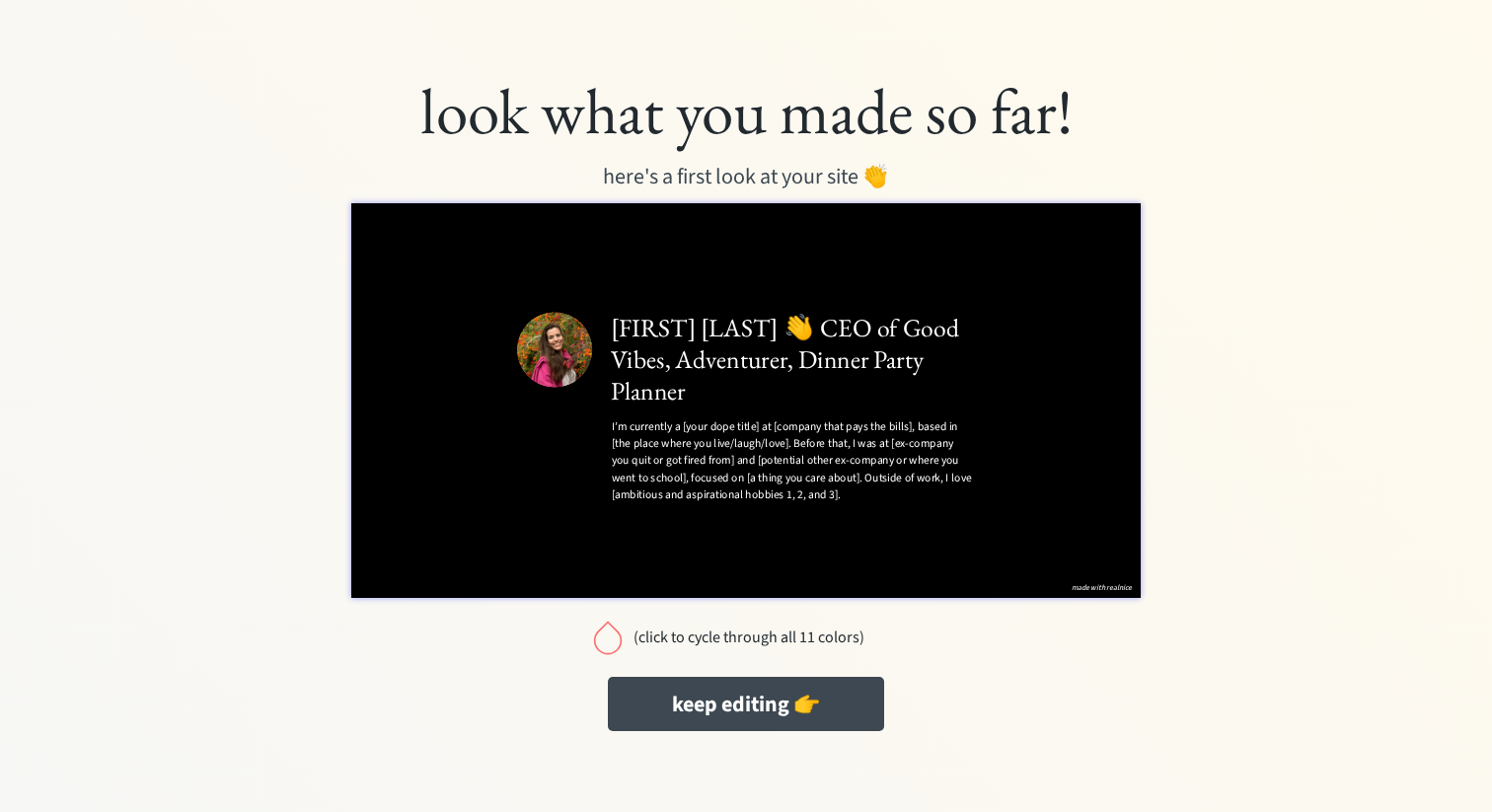 click at bounding box center [608, 637] 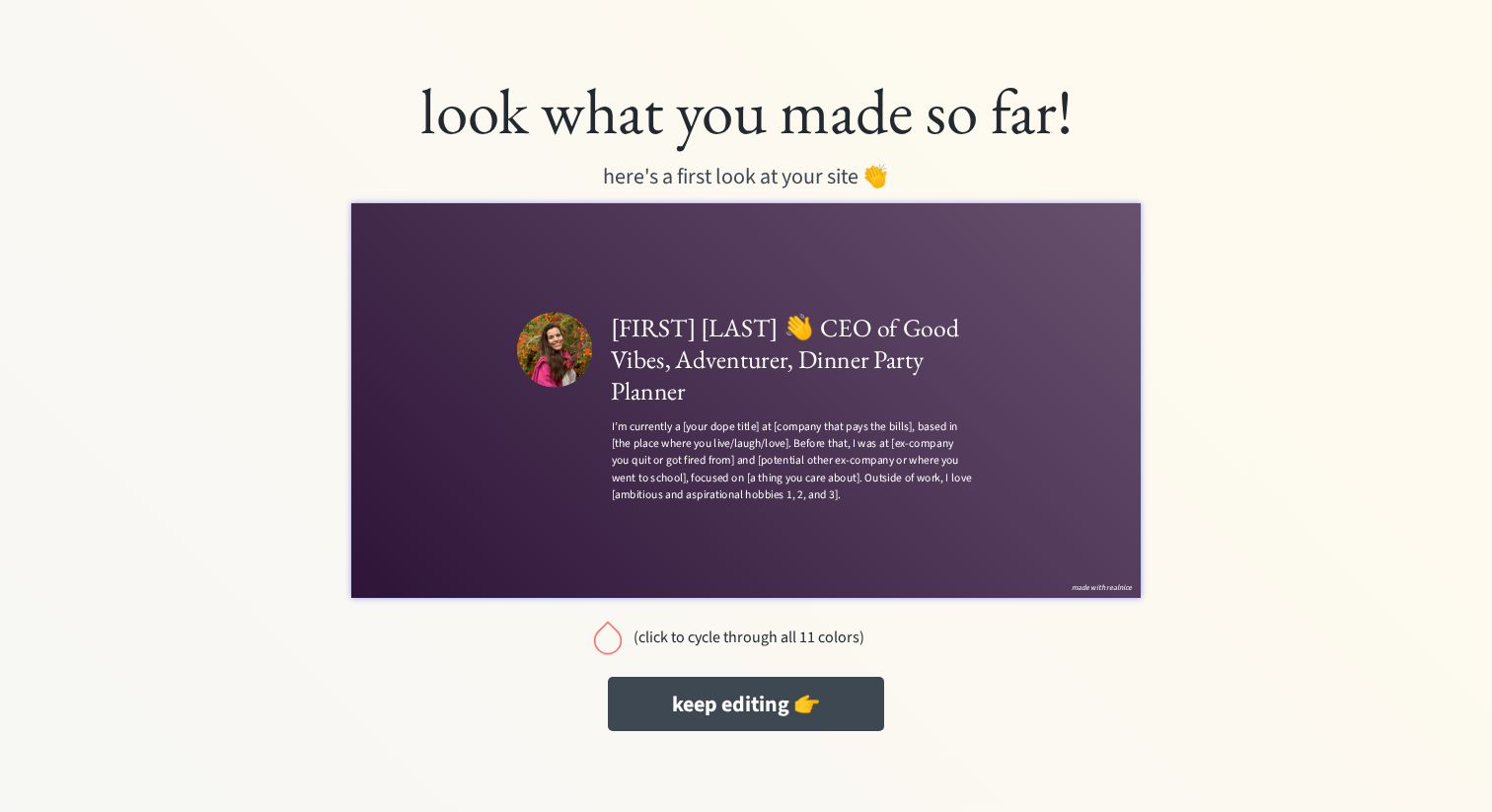 click at bounding box center (608, 637) 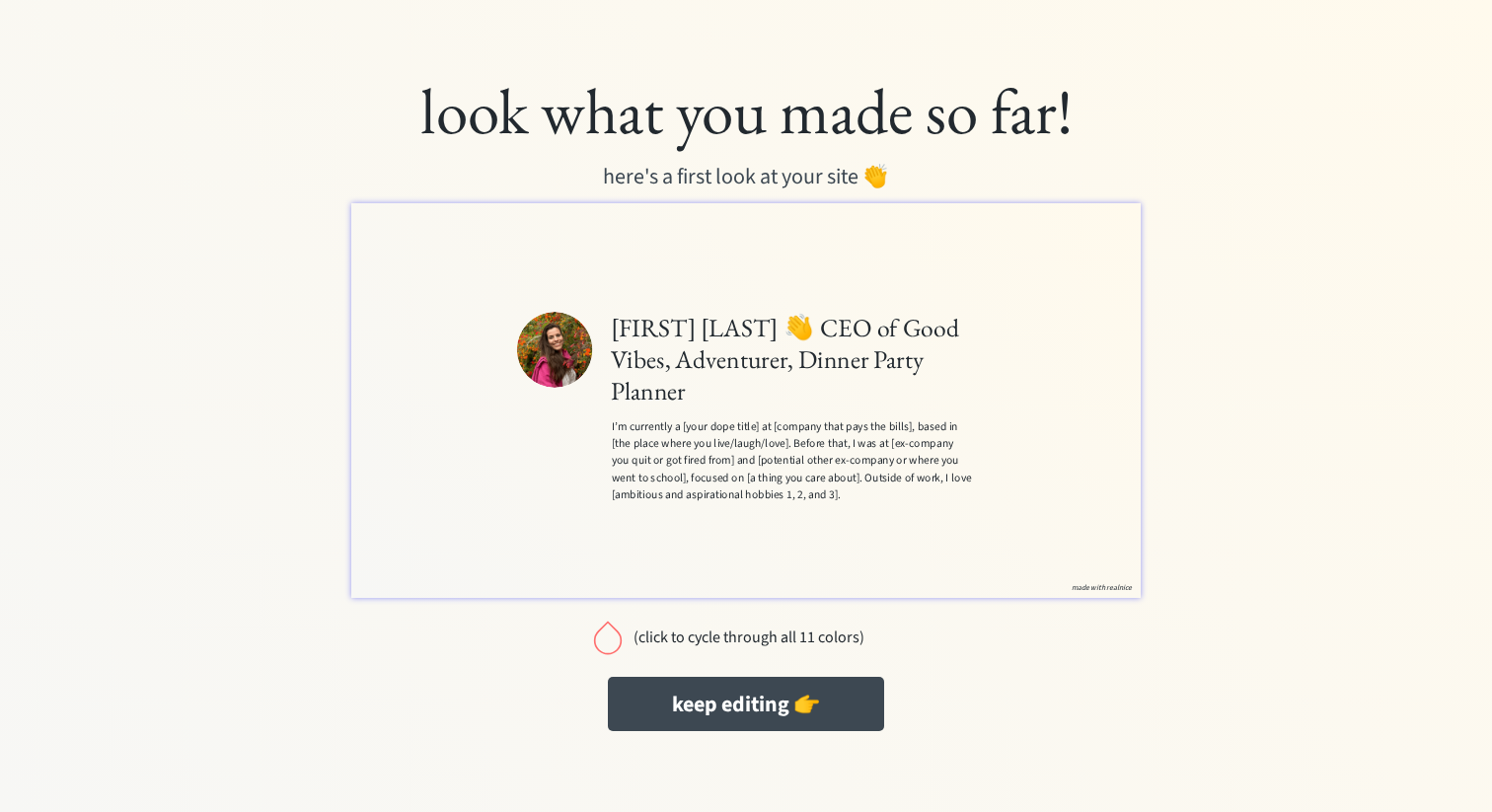 click at bounding box center (608, 637) 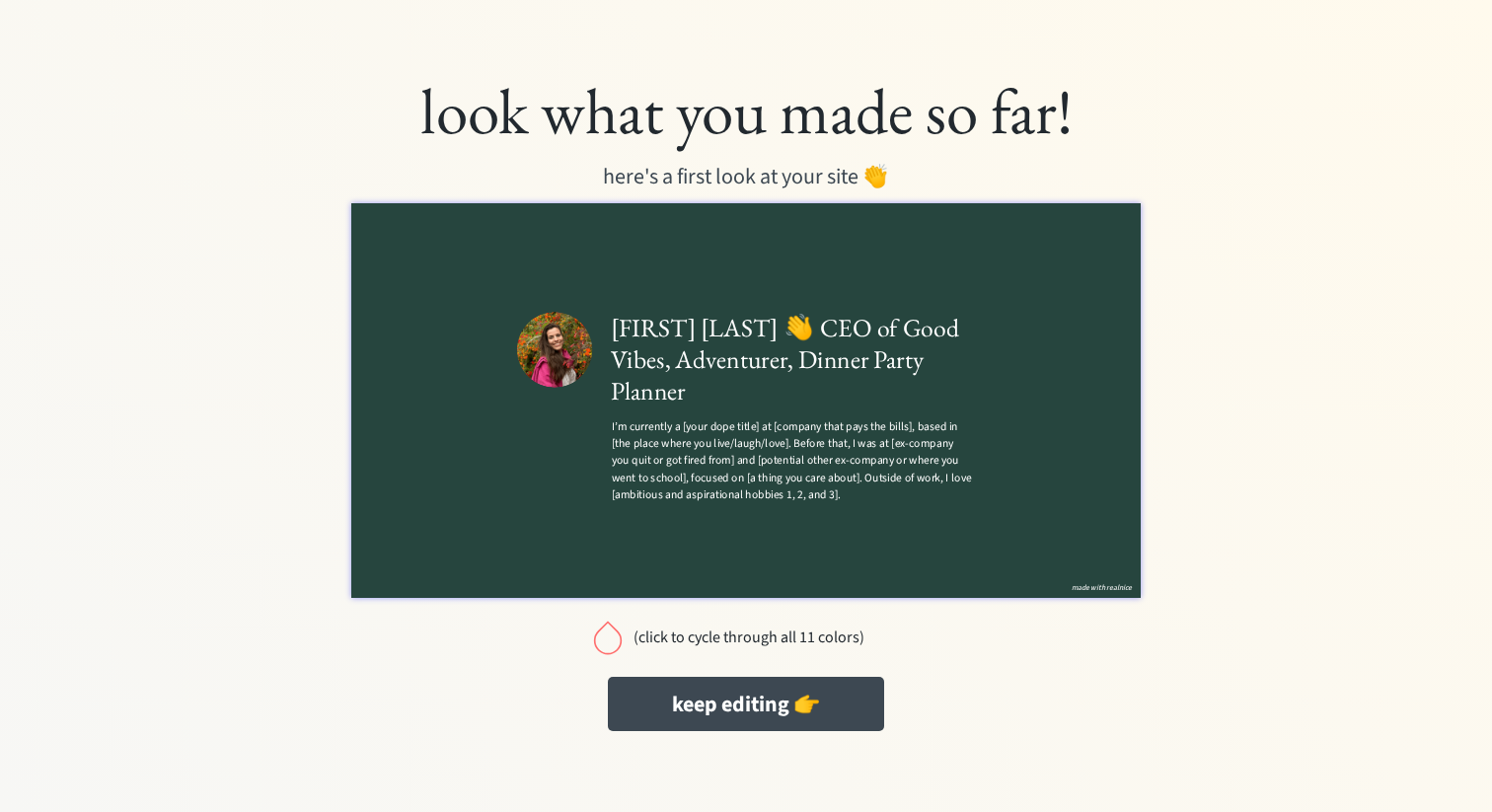 click at bounding box center [608, 637] 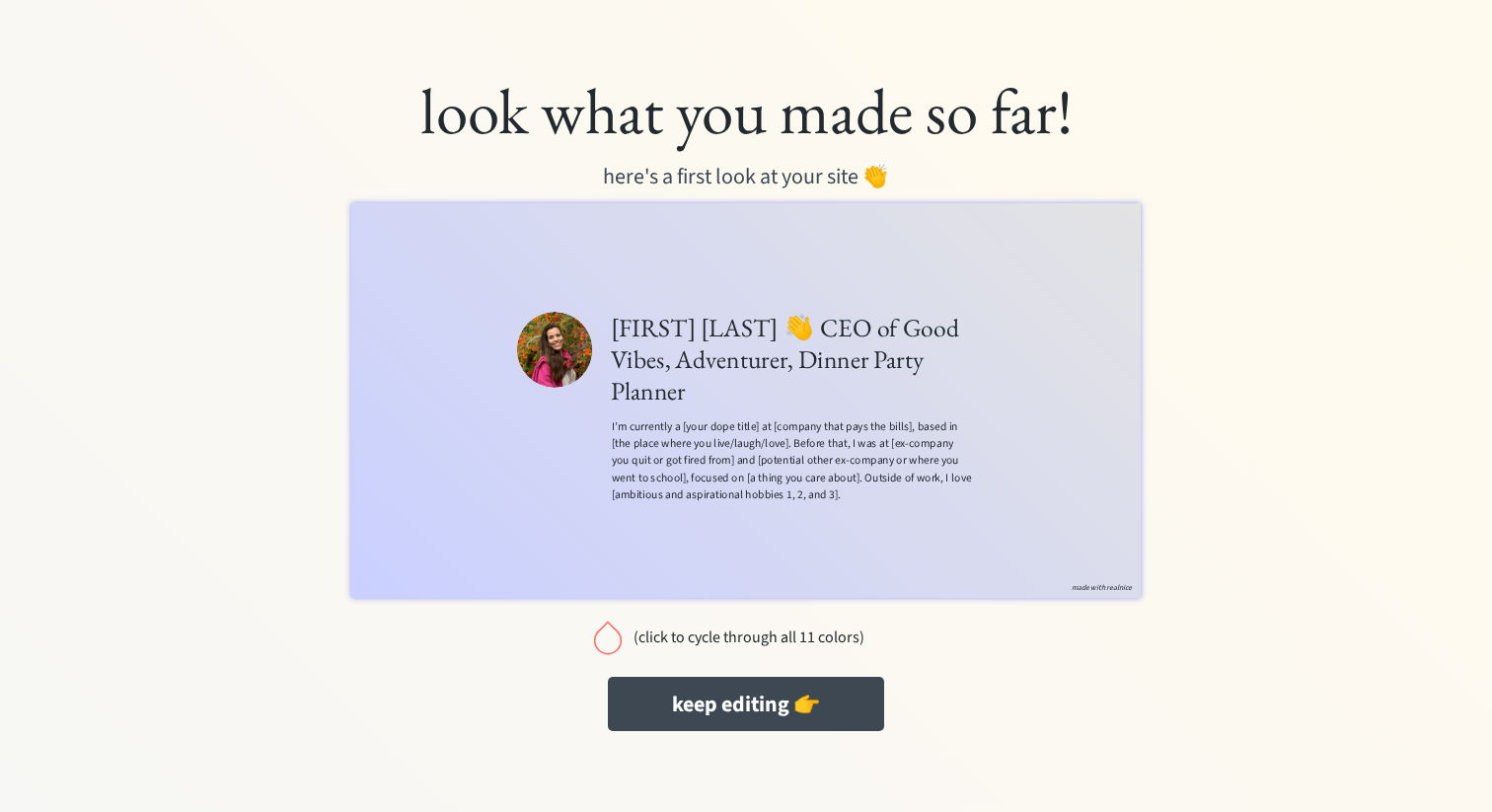 click at bounding box center (608, 637) 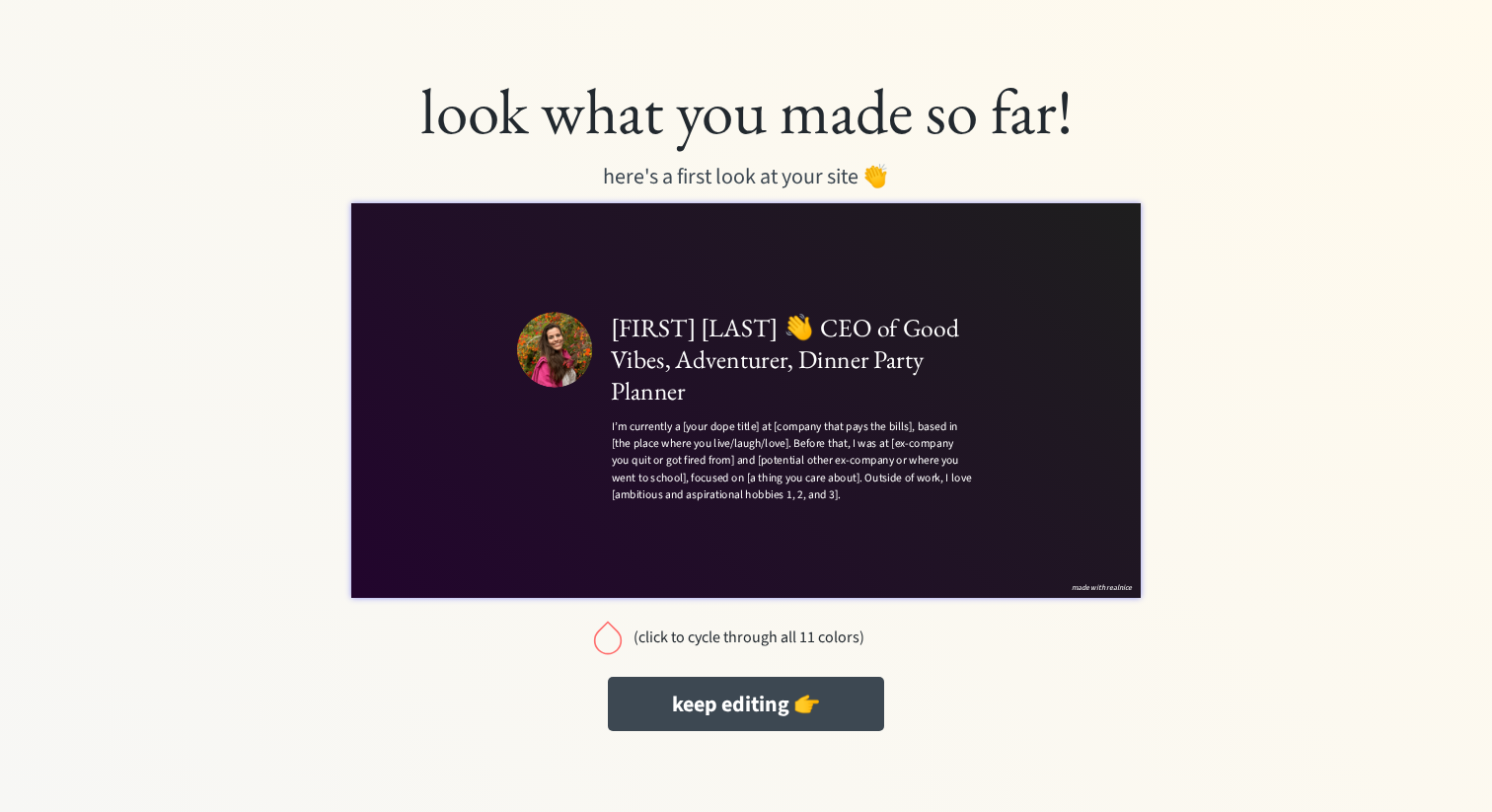 click at bounding box center [608, 637] 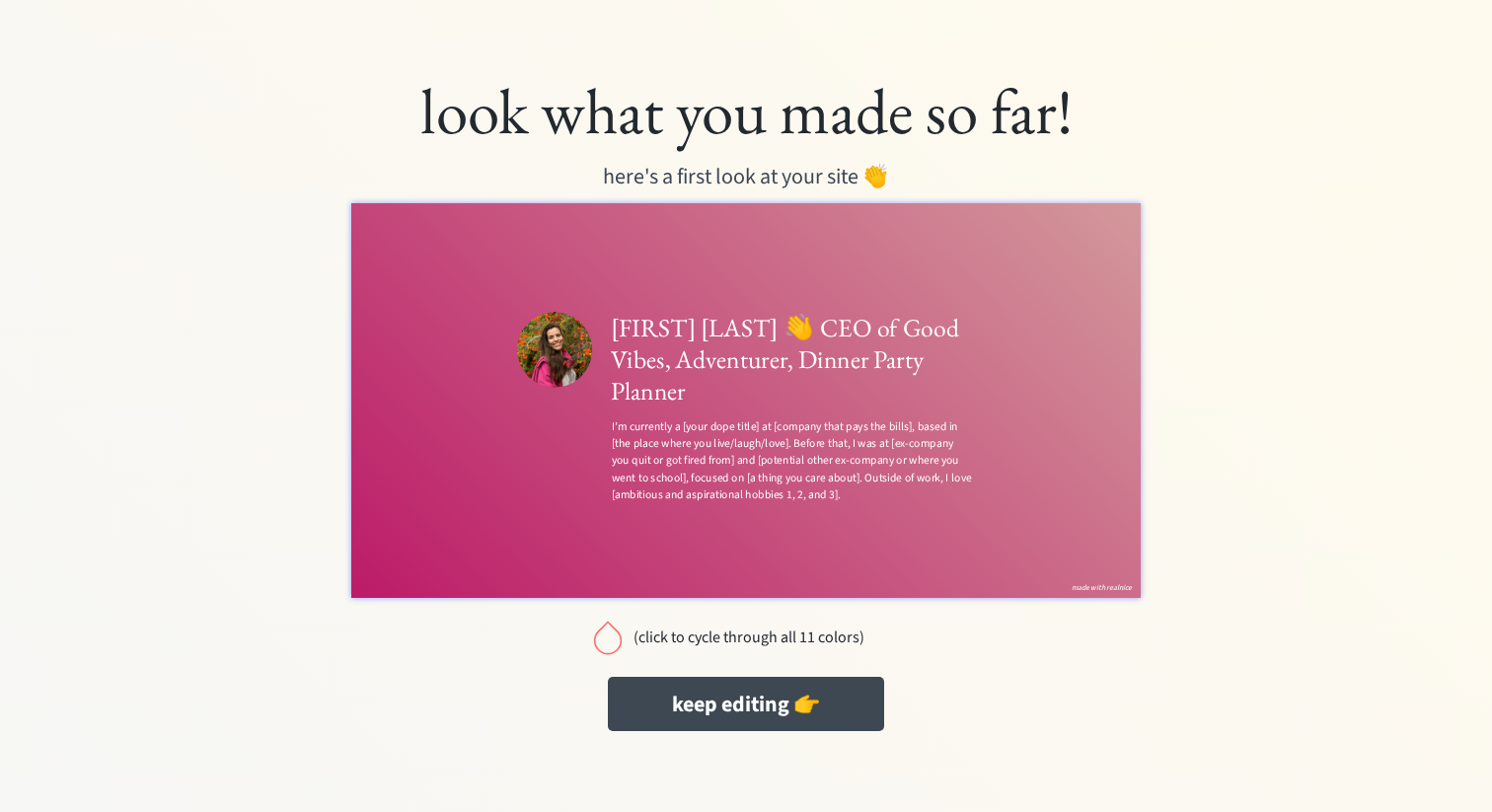 click at bounding box center (608, 637) 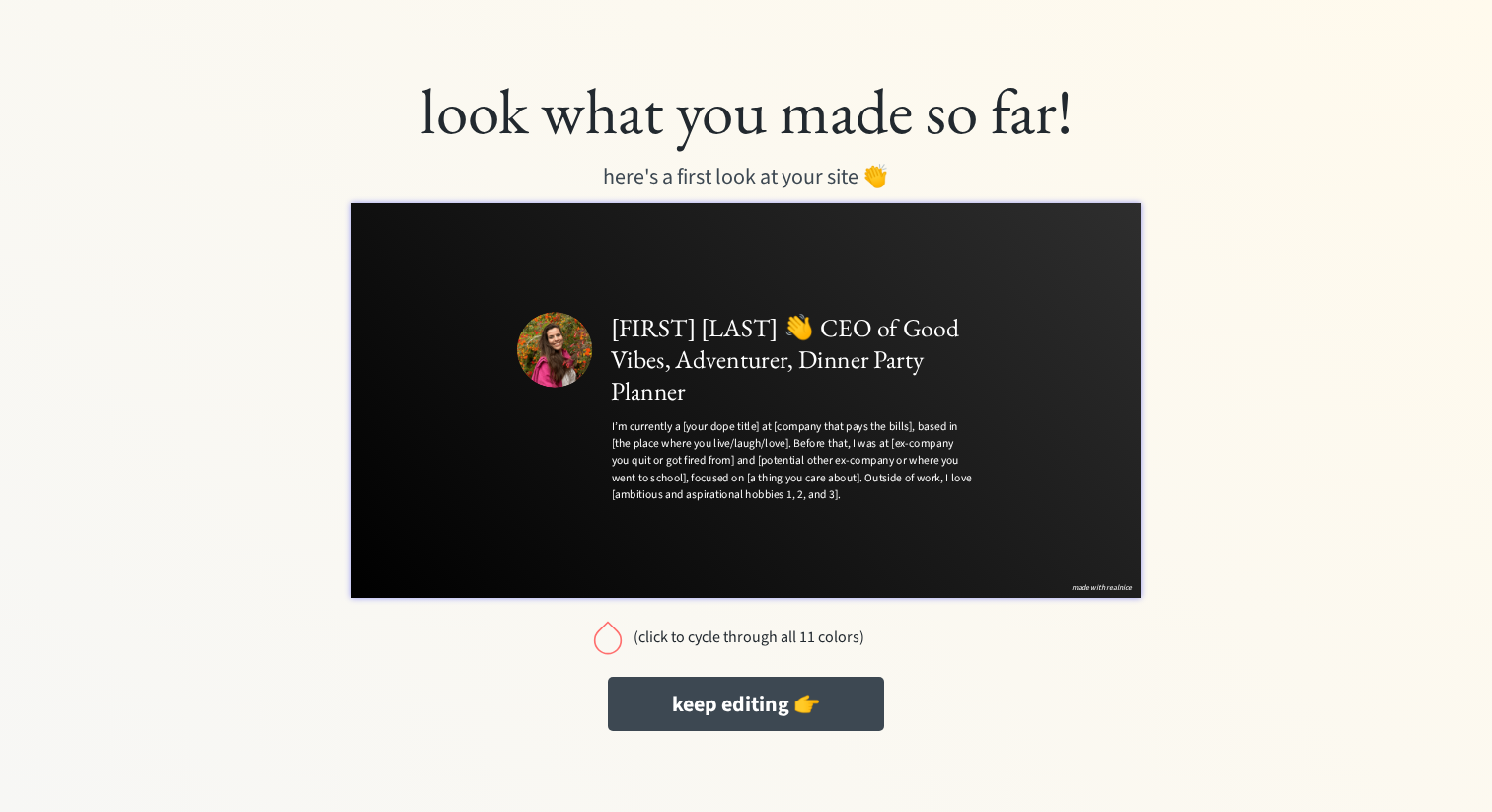 click at bounding box center (608, 637) 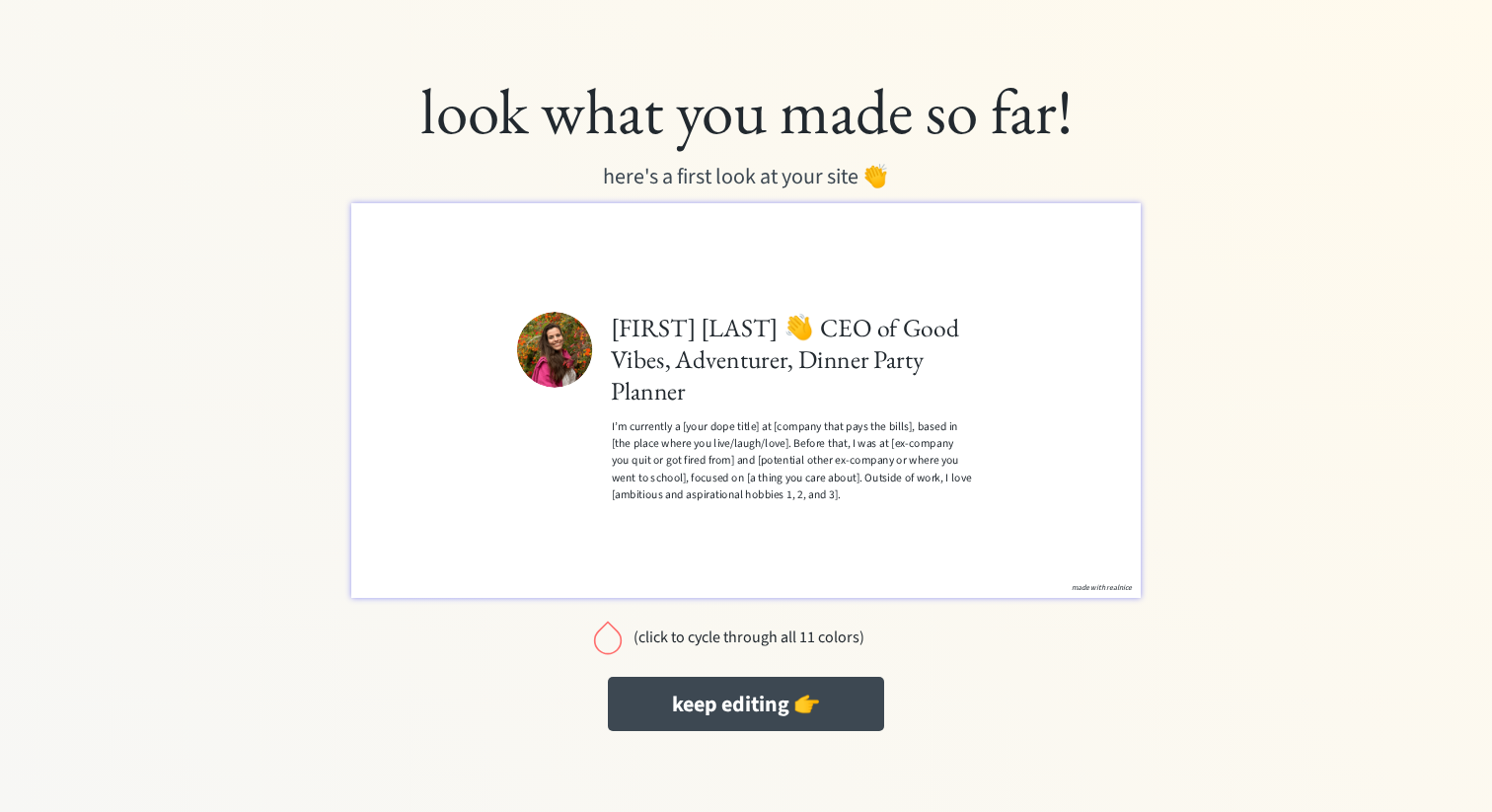 click at bounding box center (608, 637) 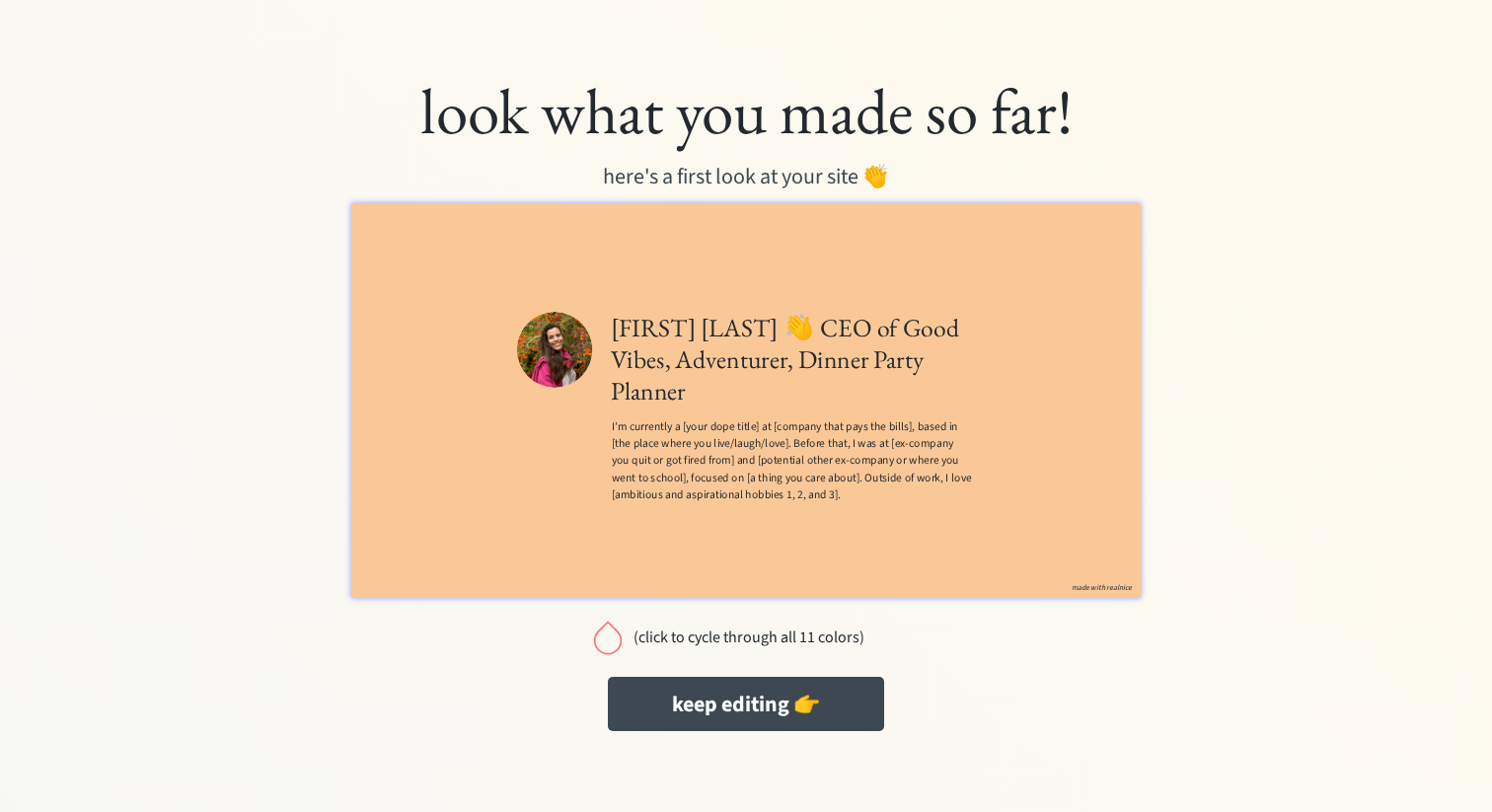 click at bounding box center (608, 637) 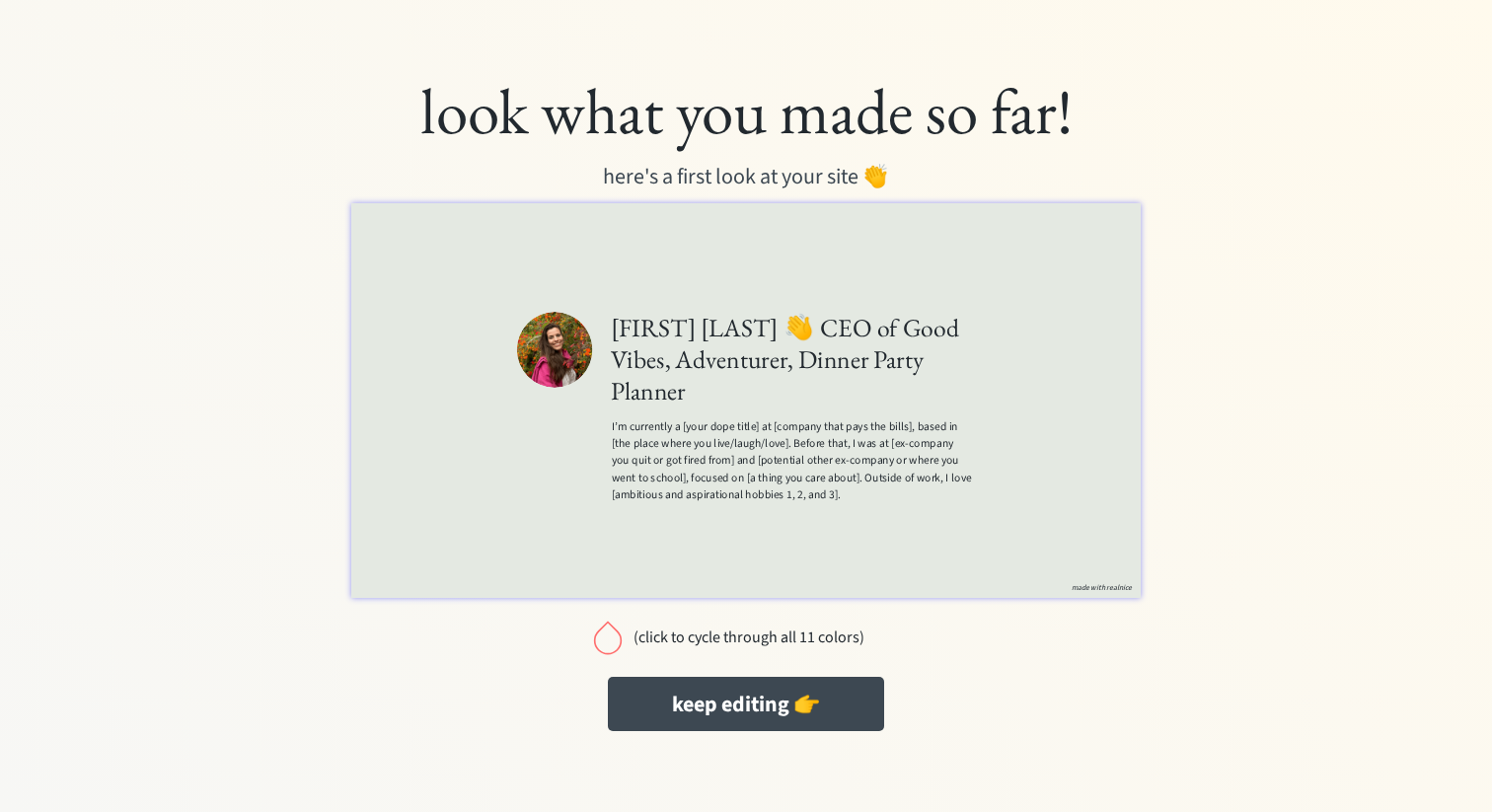 click at bounding box center [608, 637] 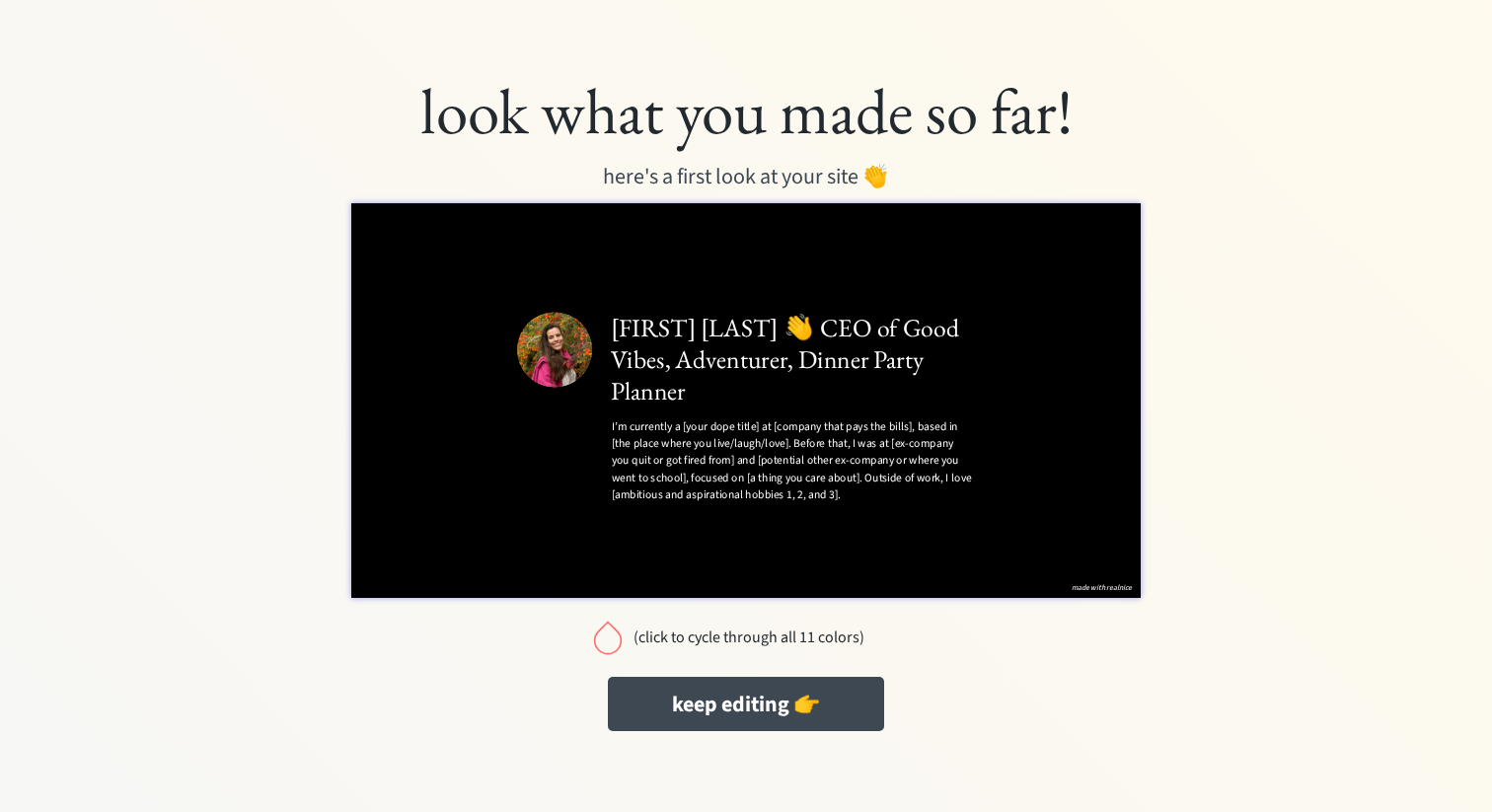 click at bounding box center (608, 637) 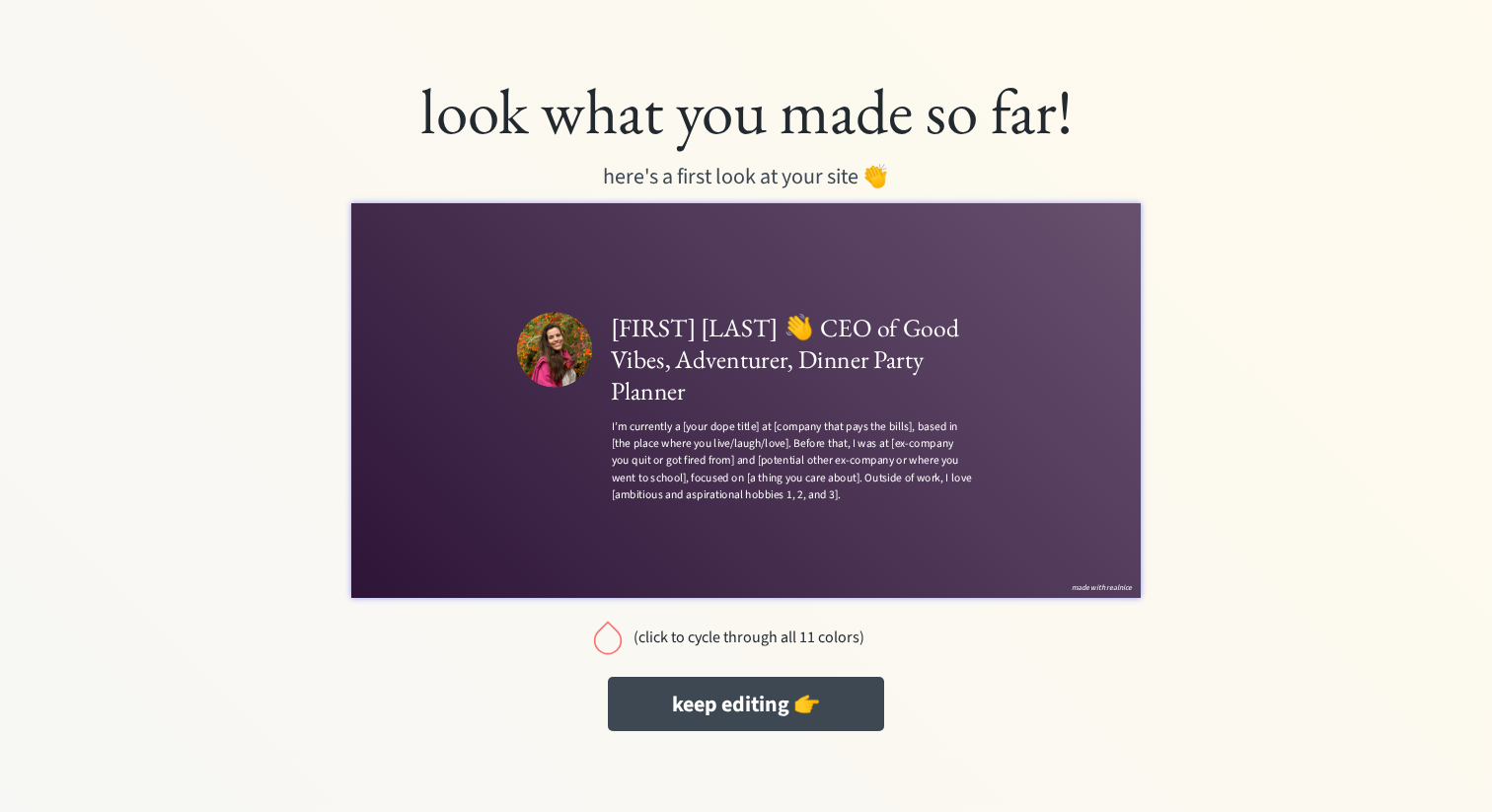 click at bounding box center [608, 637] 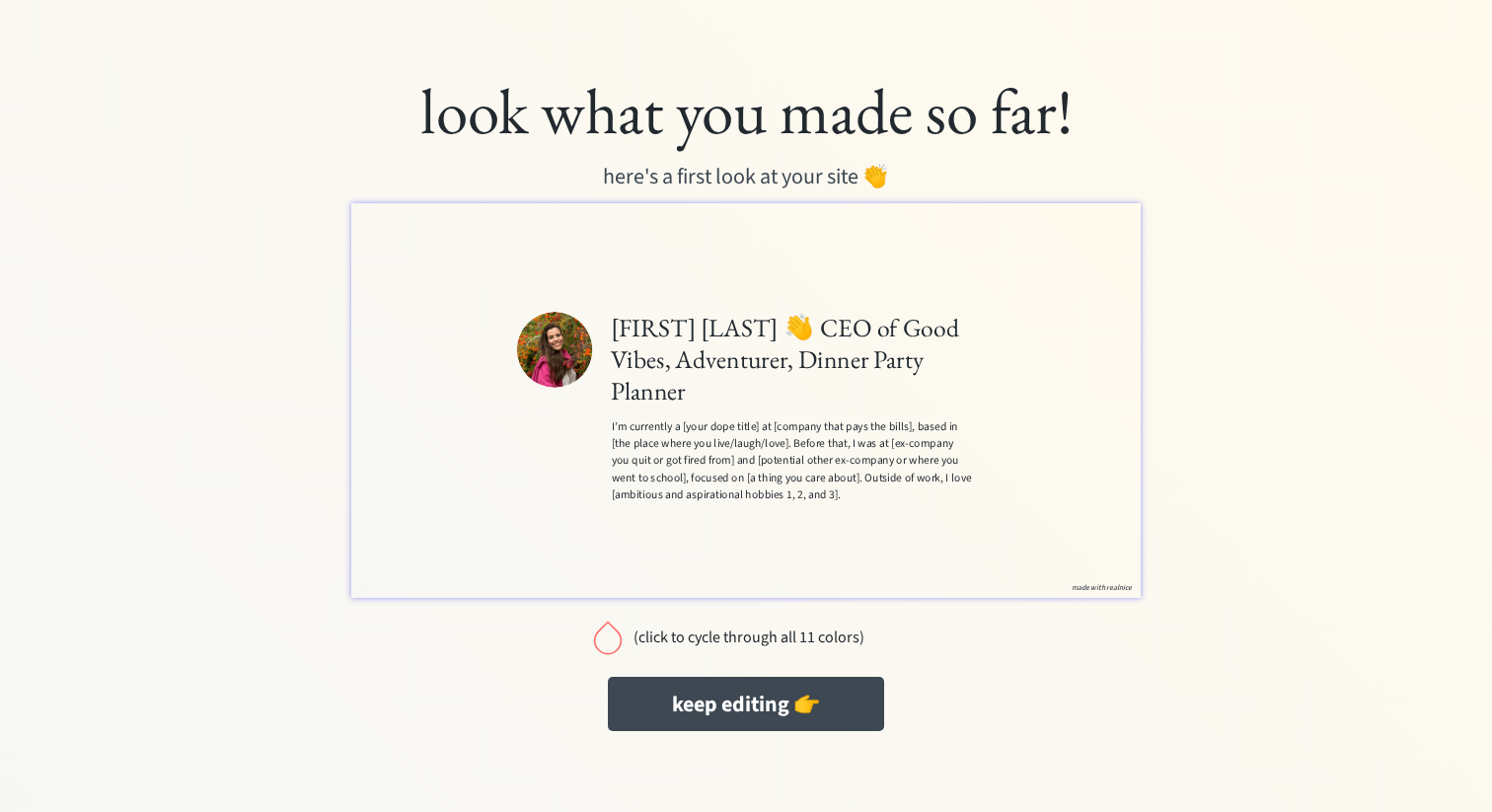 click at bounding box center (608, 637) 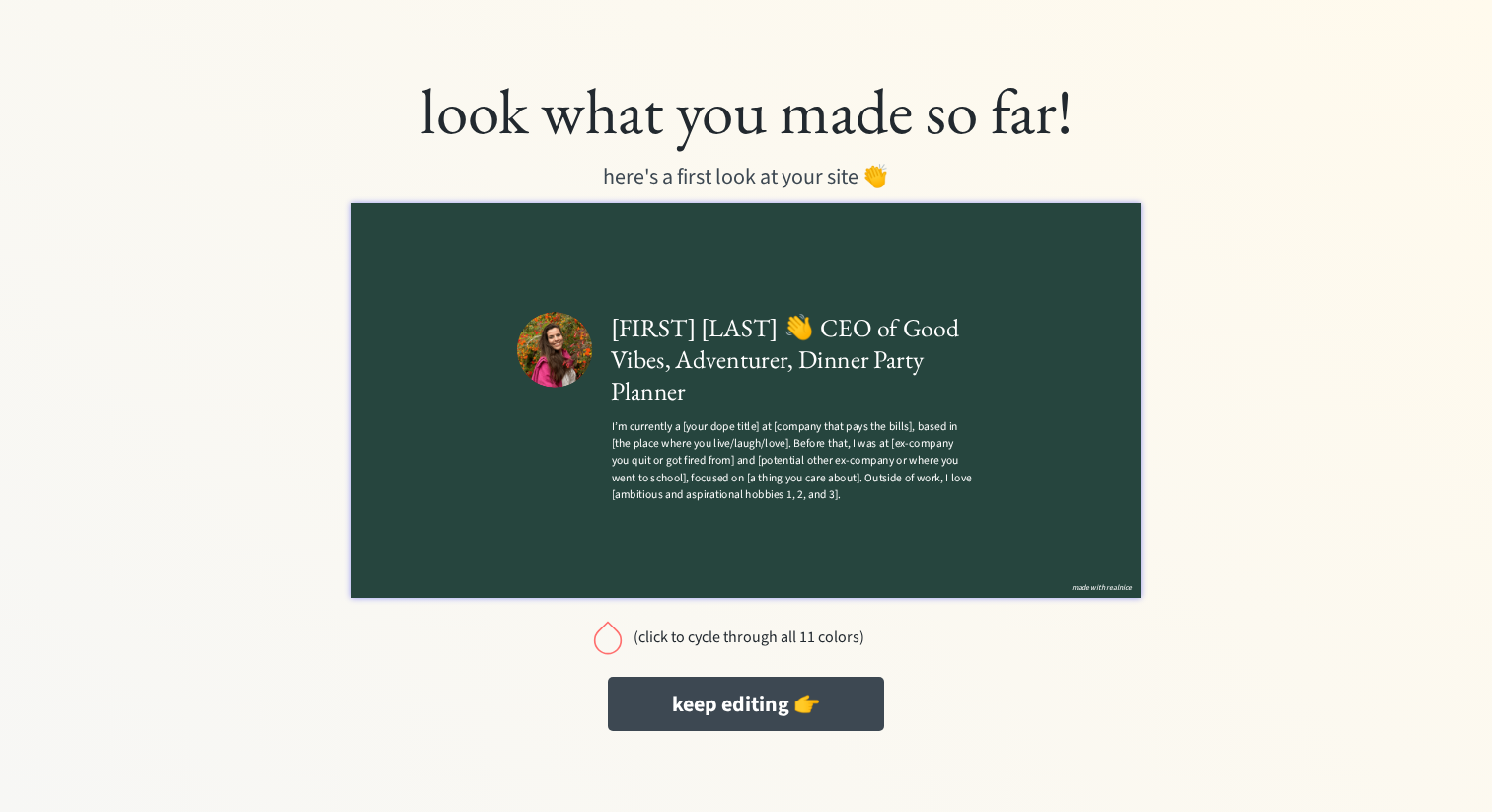 click at bounding box center (608, 637) 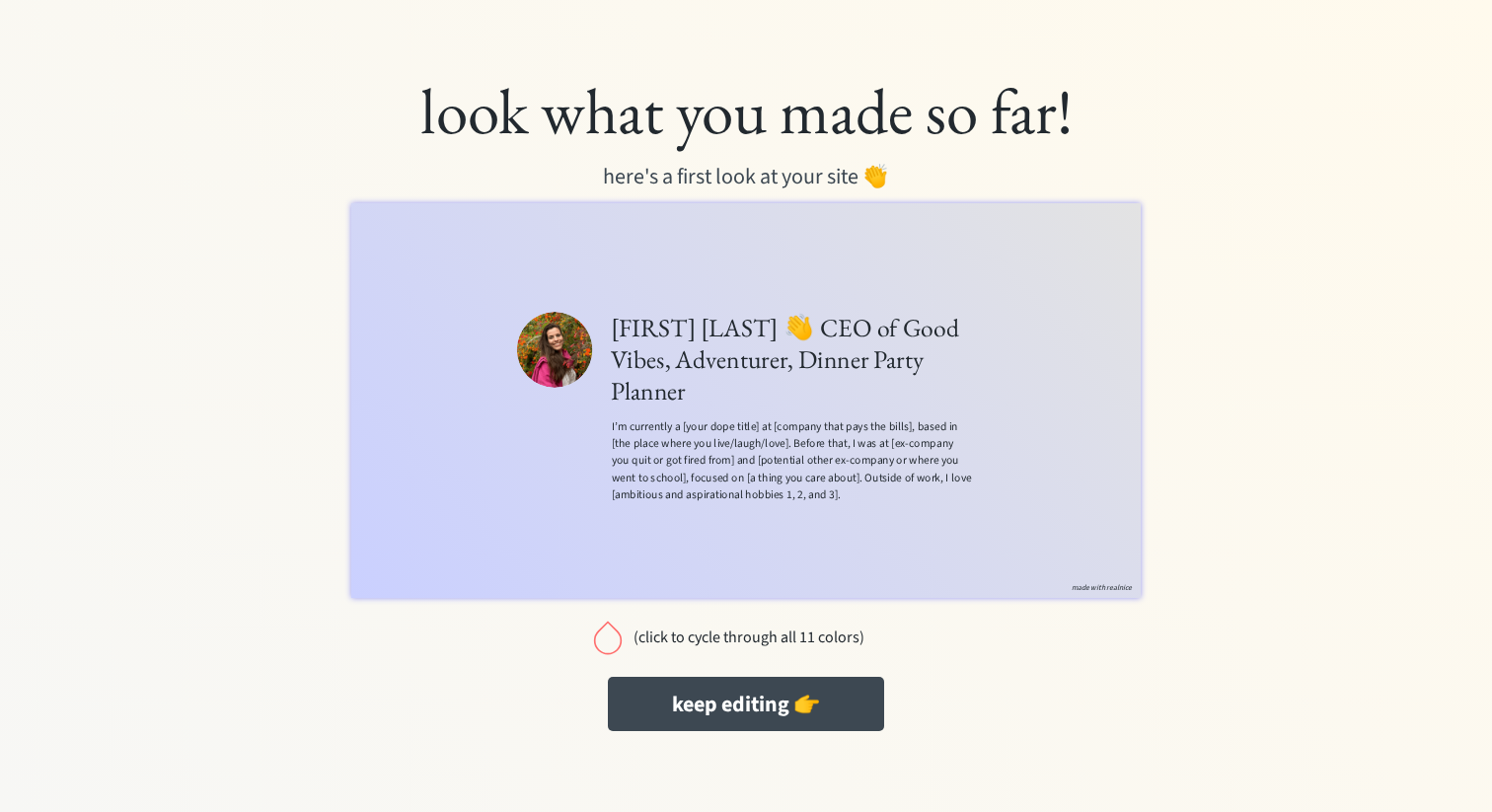 click at bounding box center [608, 637] 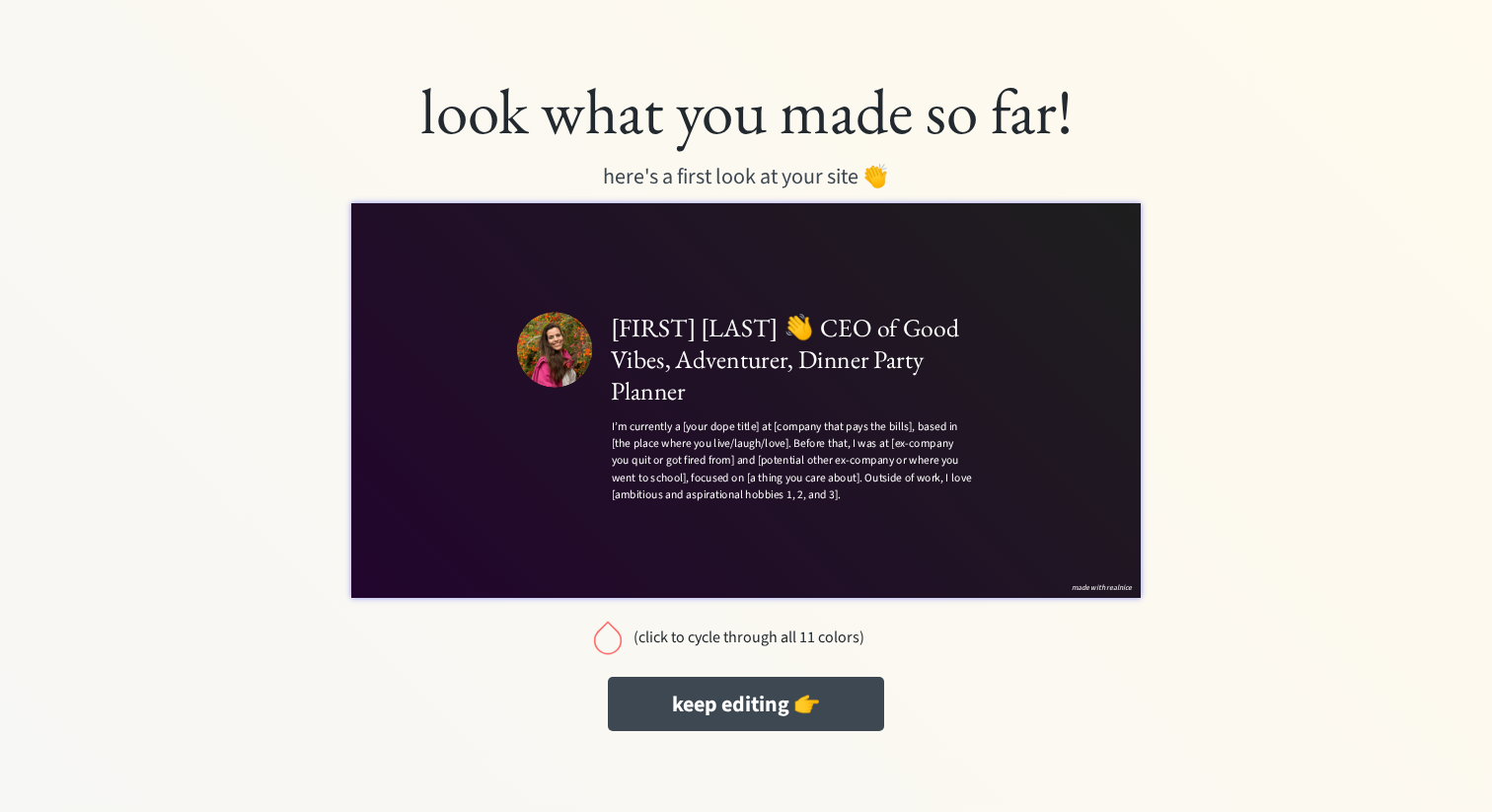 click at bounding box center (608, 637) 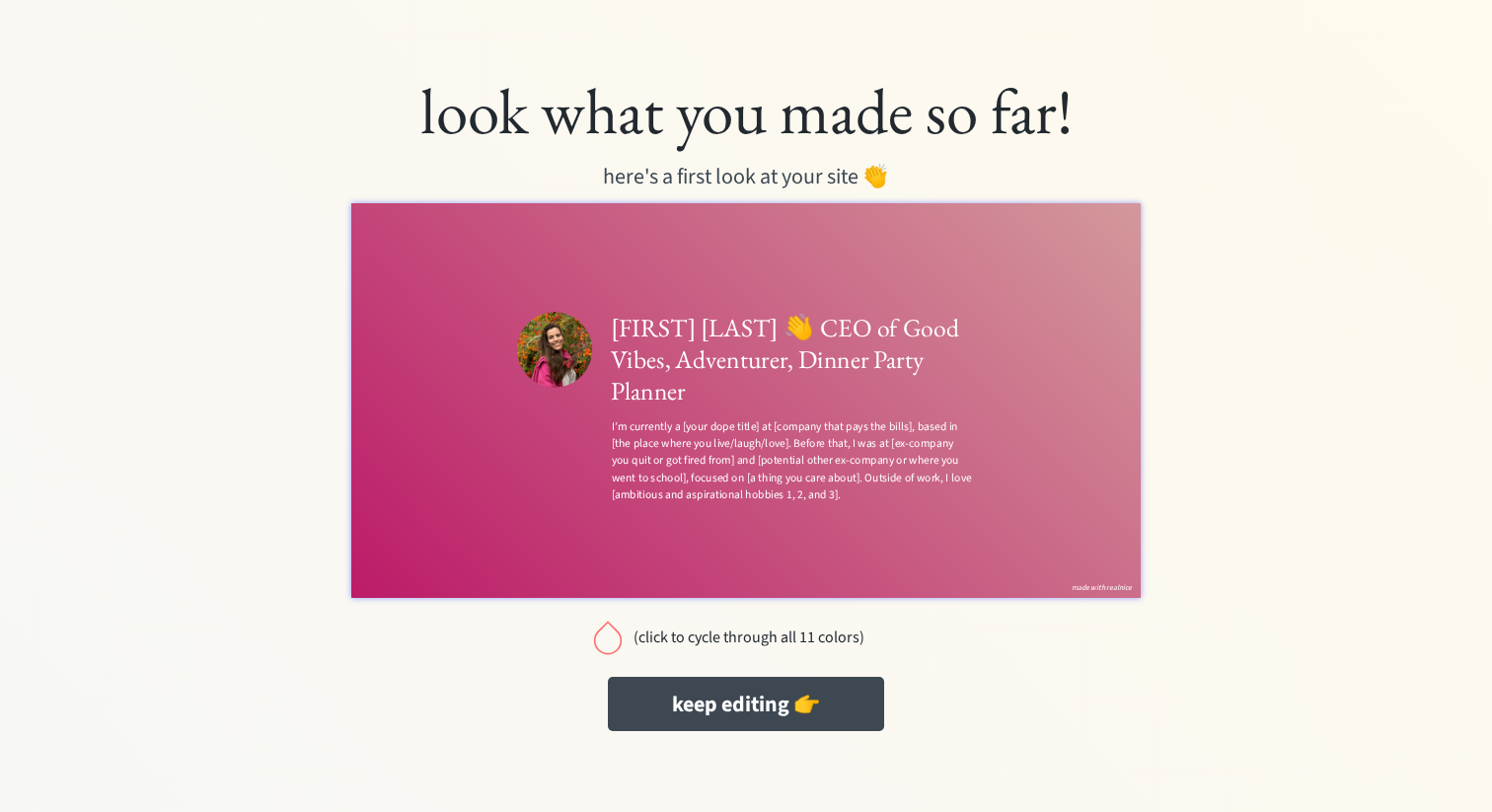 click at bounding box center [608, 637] 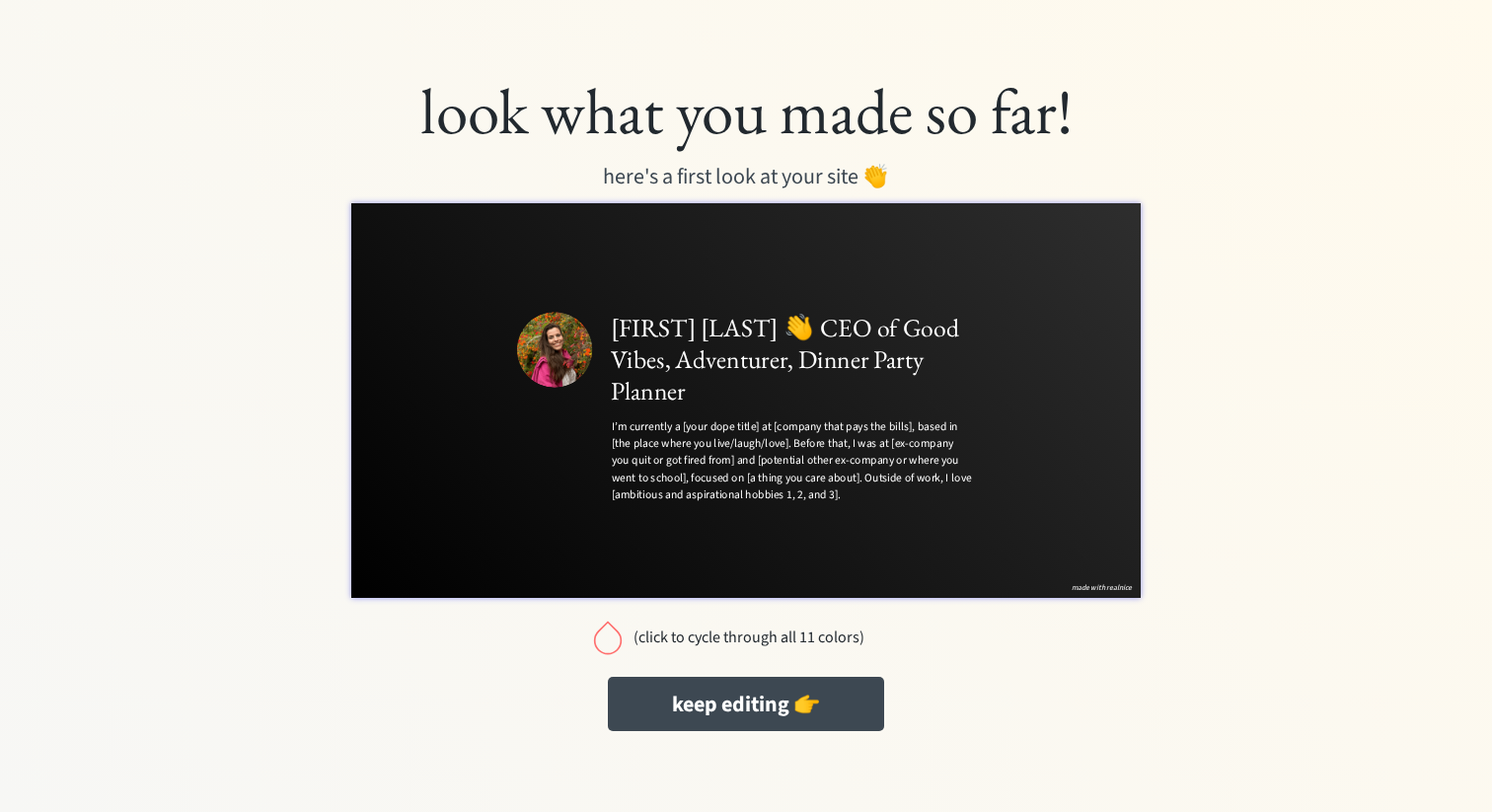 click at bounding box center (608, 637) 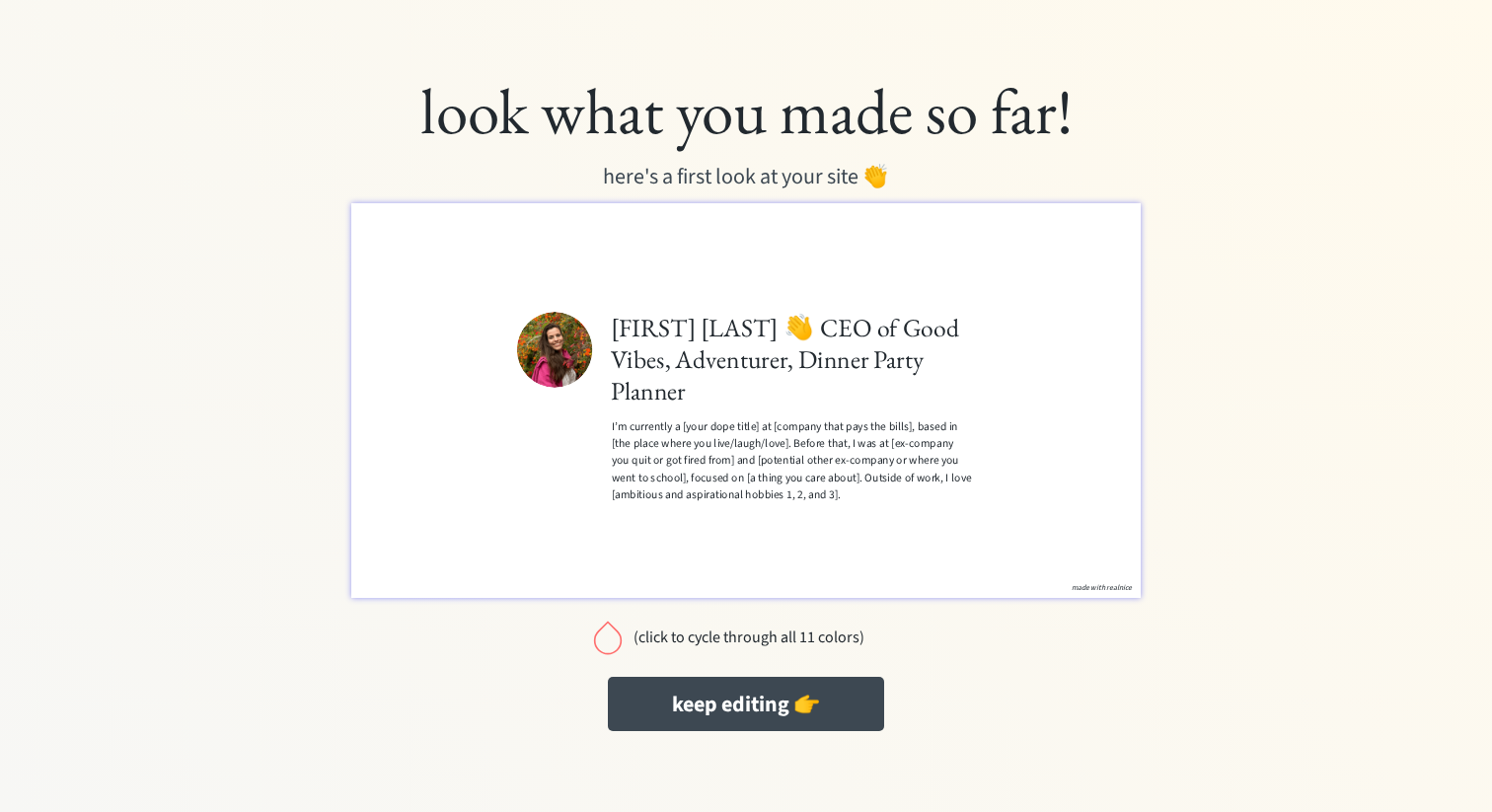click at bounding box center [608, 637] 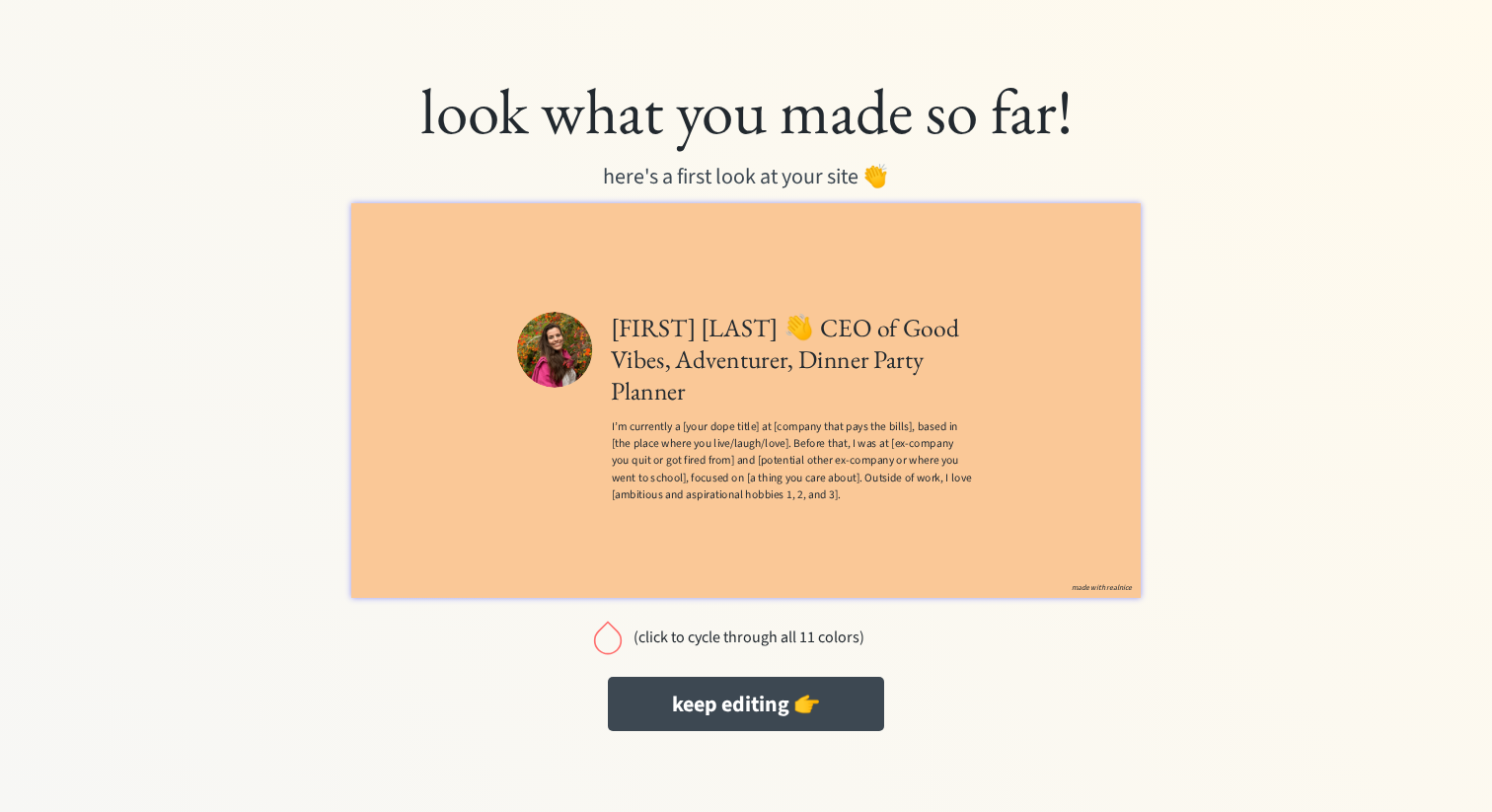 click at bounding box center [608, 637] 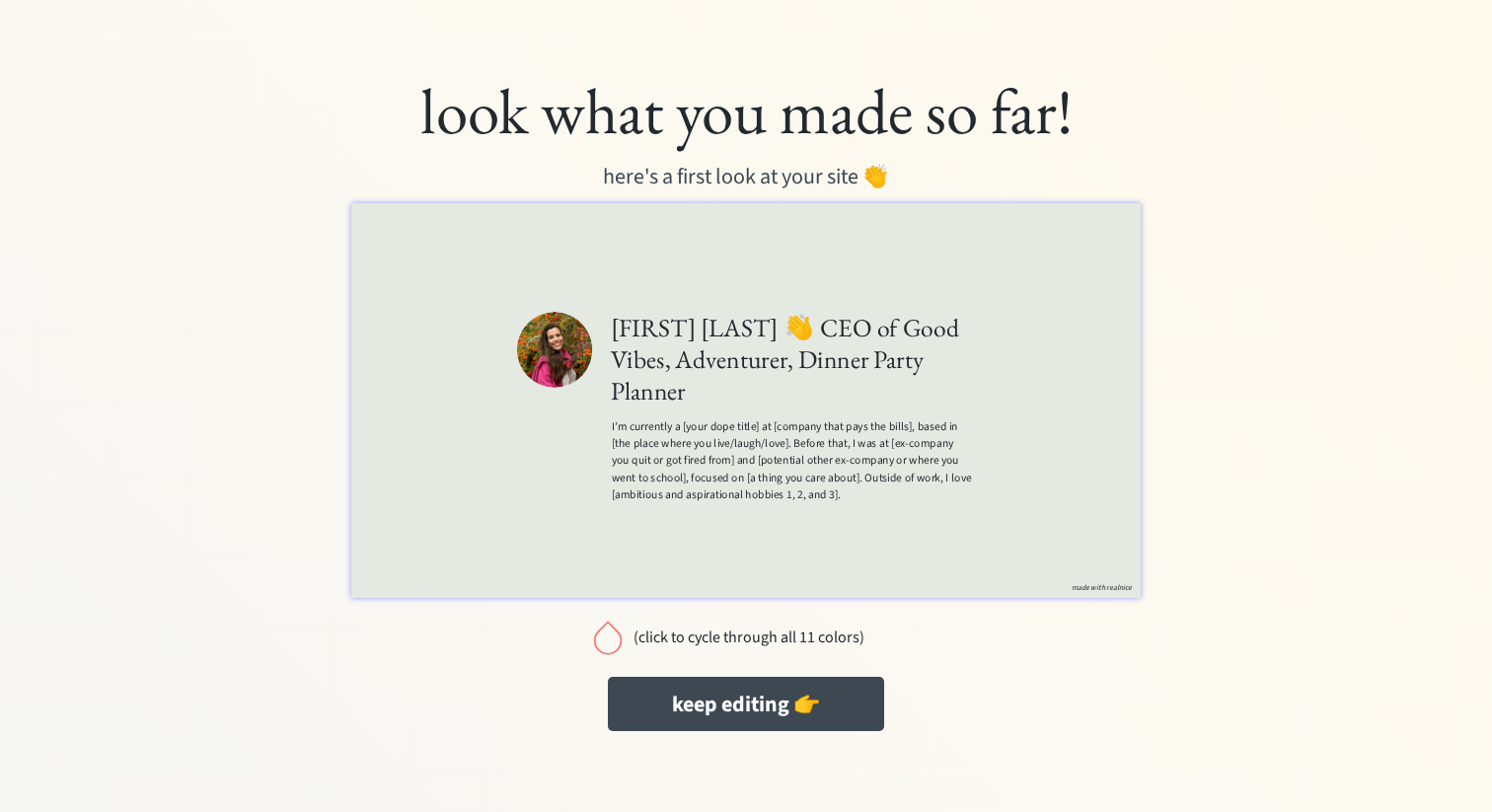 click at bounding box center (608, 637) 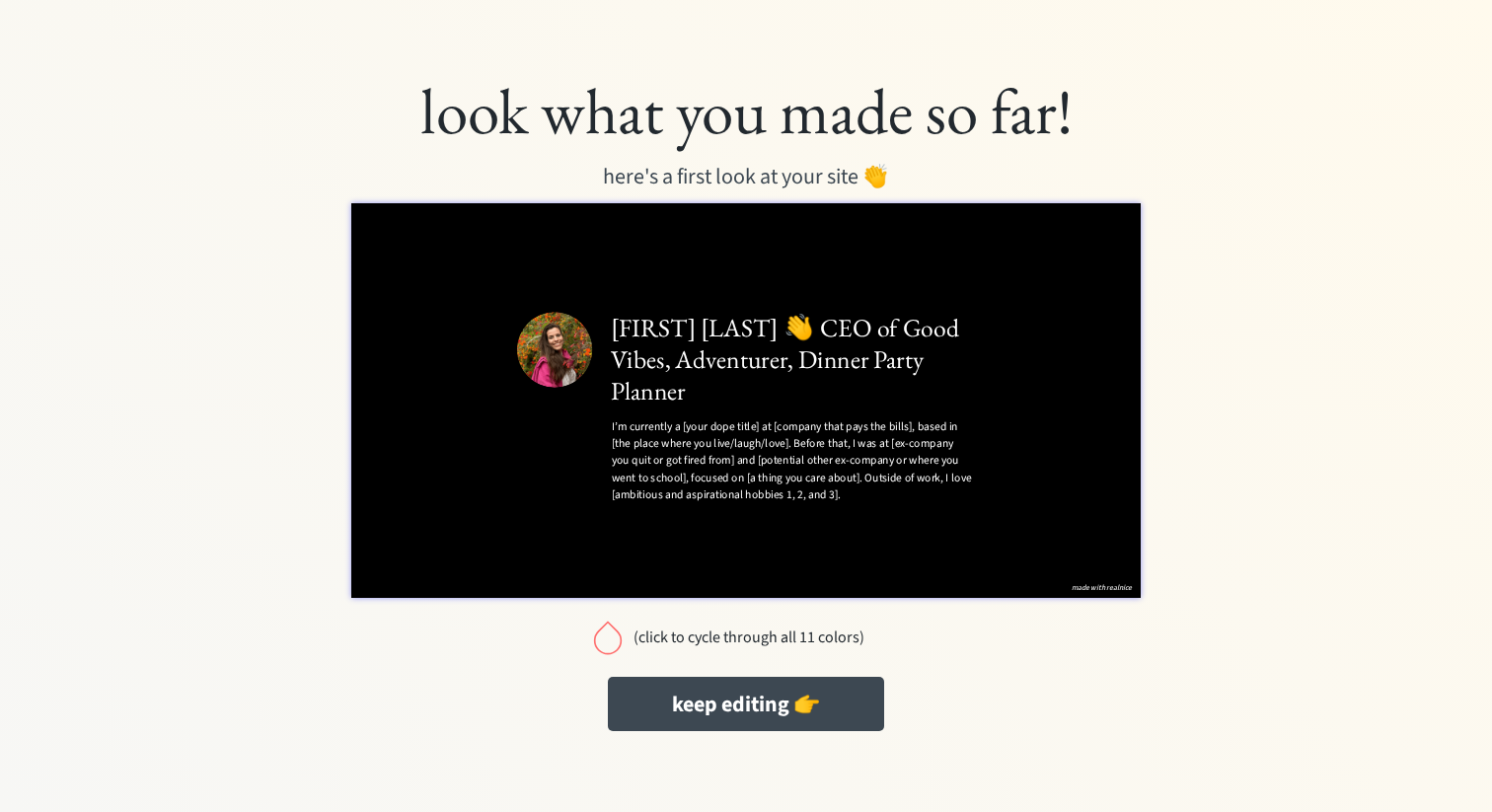 click at bounding box center [608, 637] 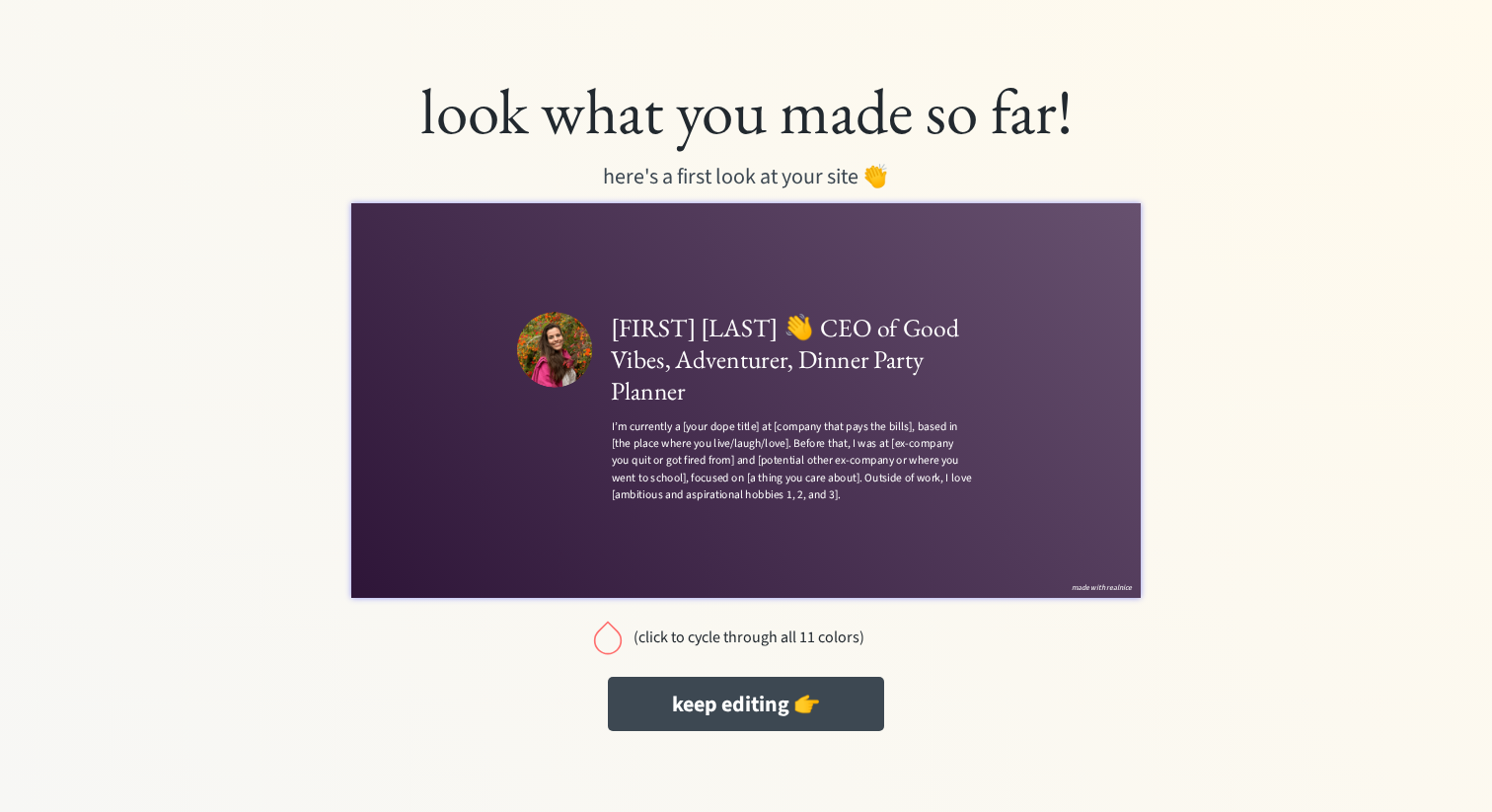click at bounding box center [608, 637] 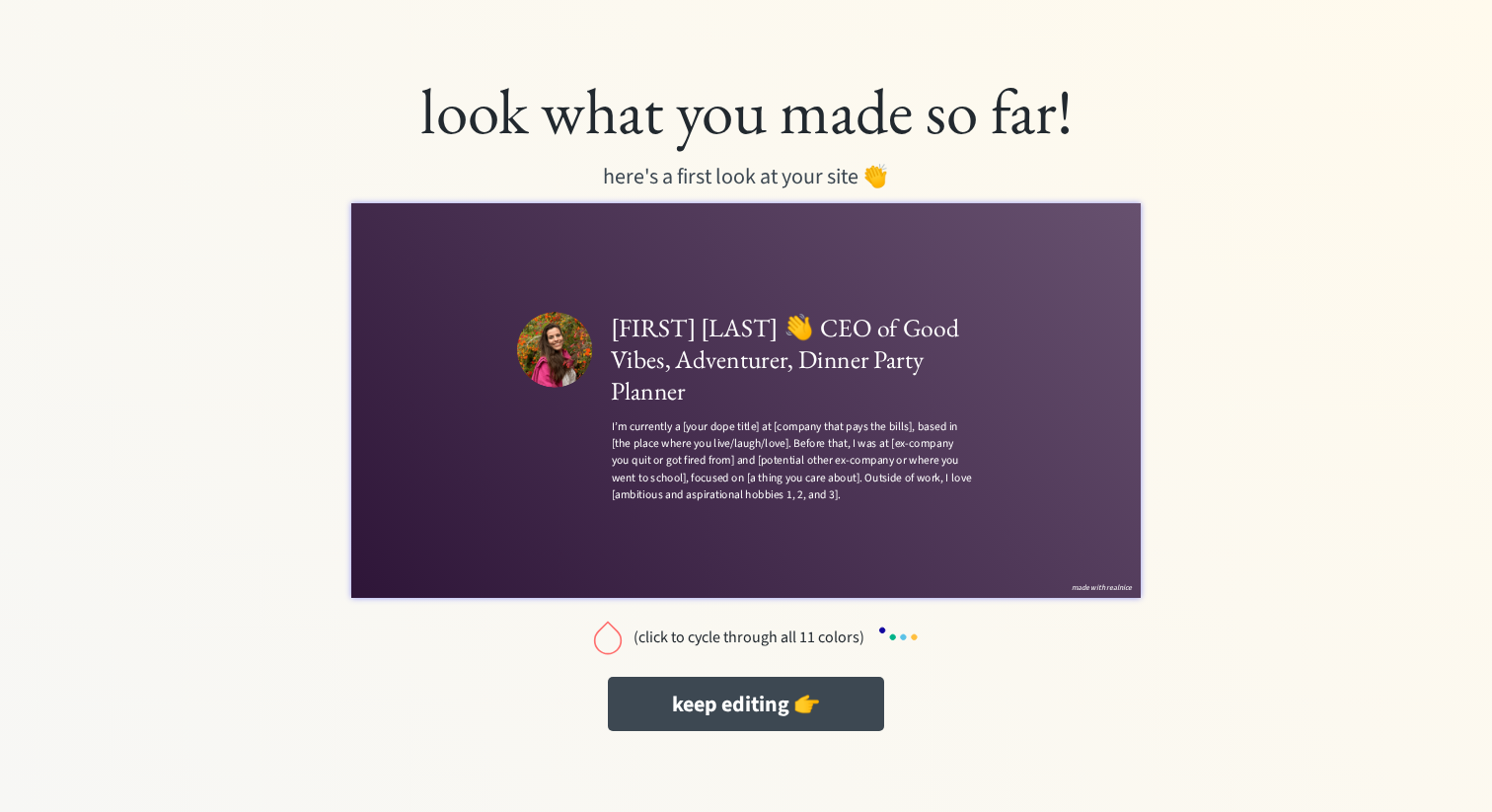 click at bounding box center [608, 637] 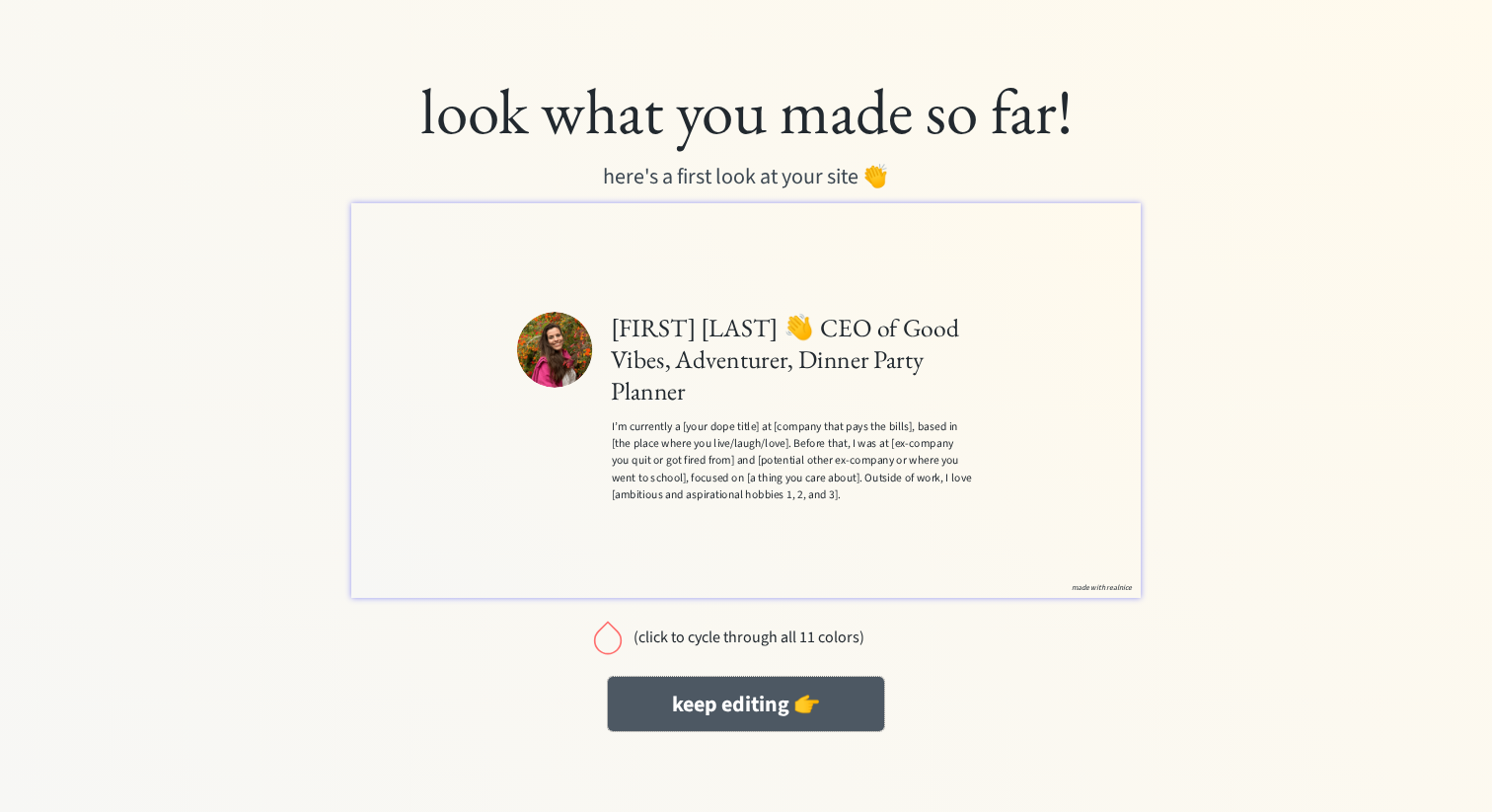 click on "keep editing 👉" at bounding box center [746, 703] 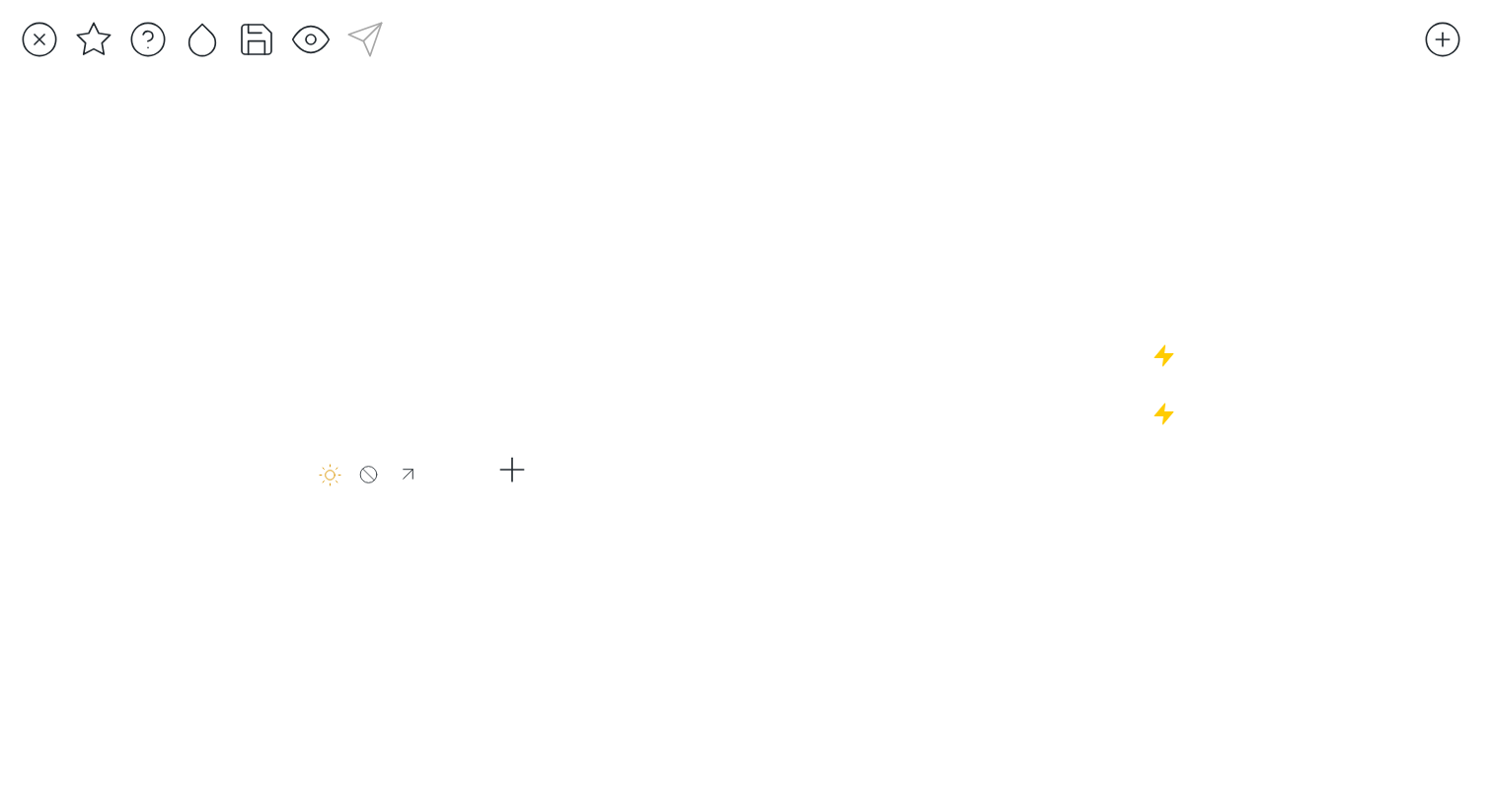 scroll, scrollTop: 0, scrollLeft: 0, axis: both 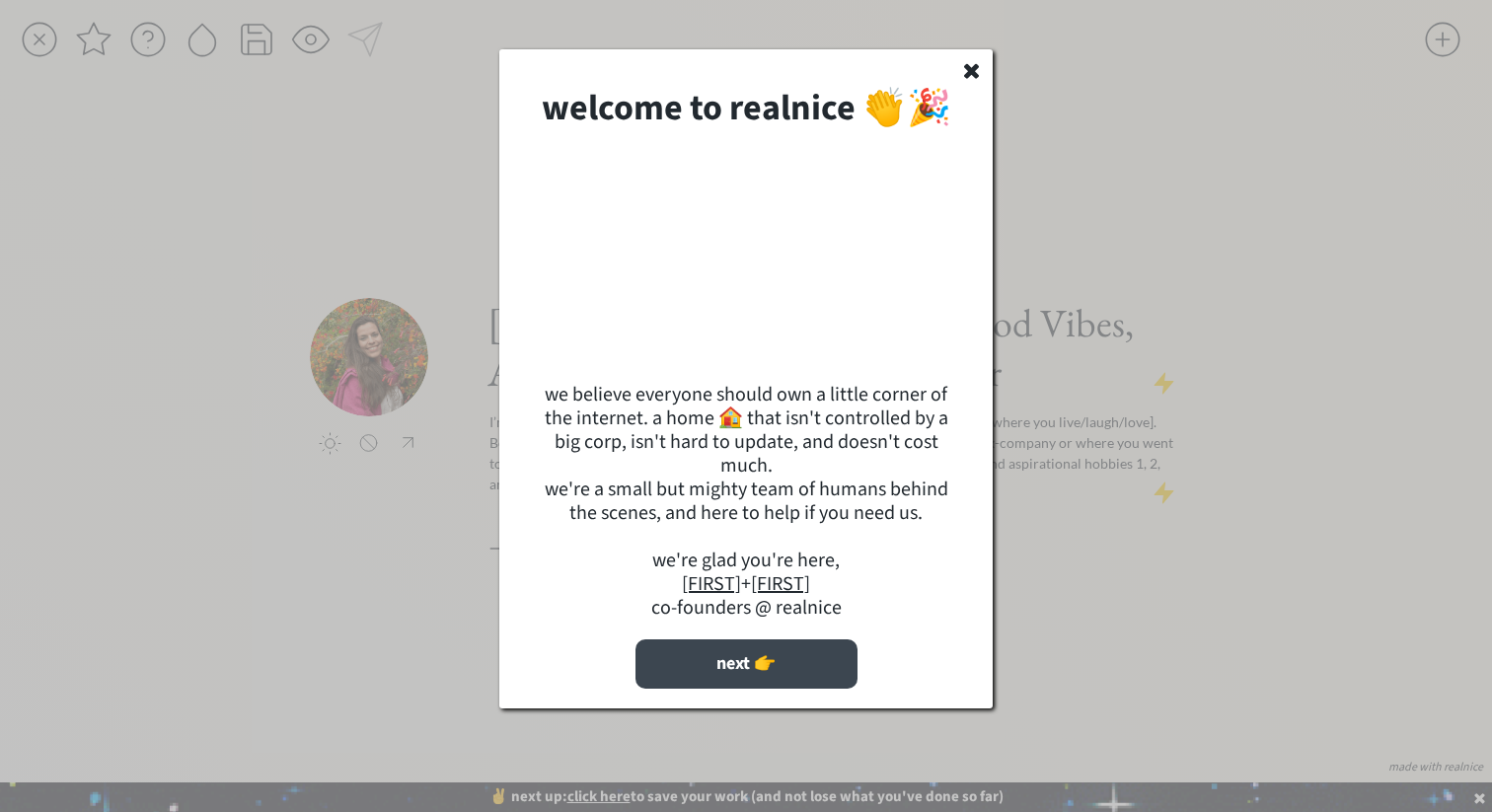 click on "next 👉" at bounding box center (746, 664) 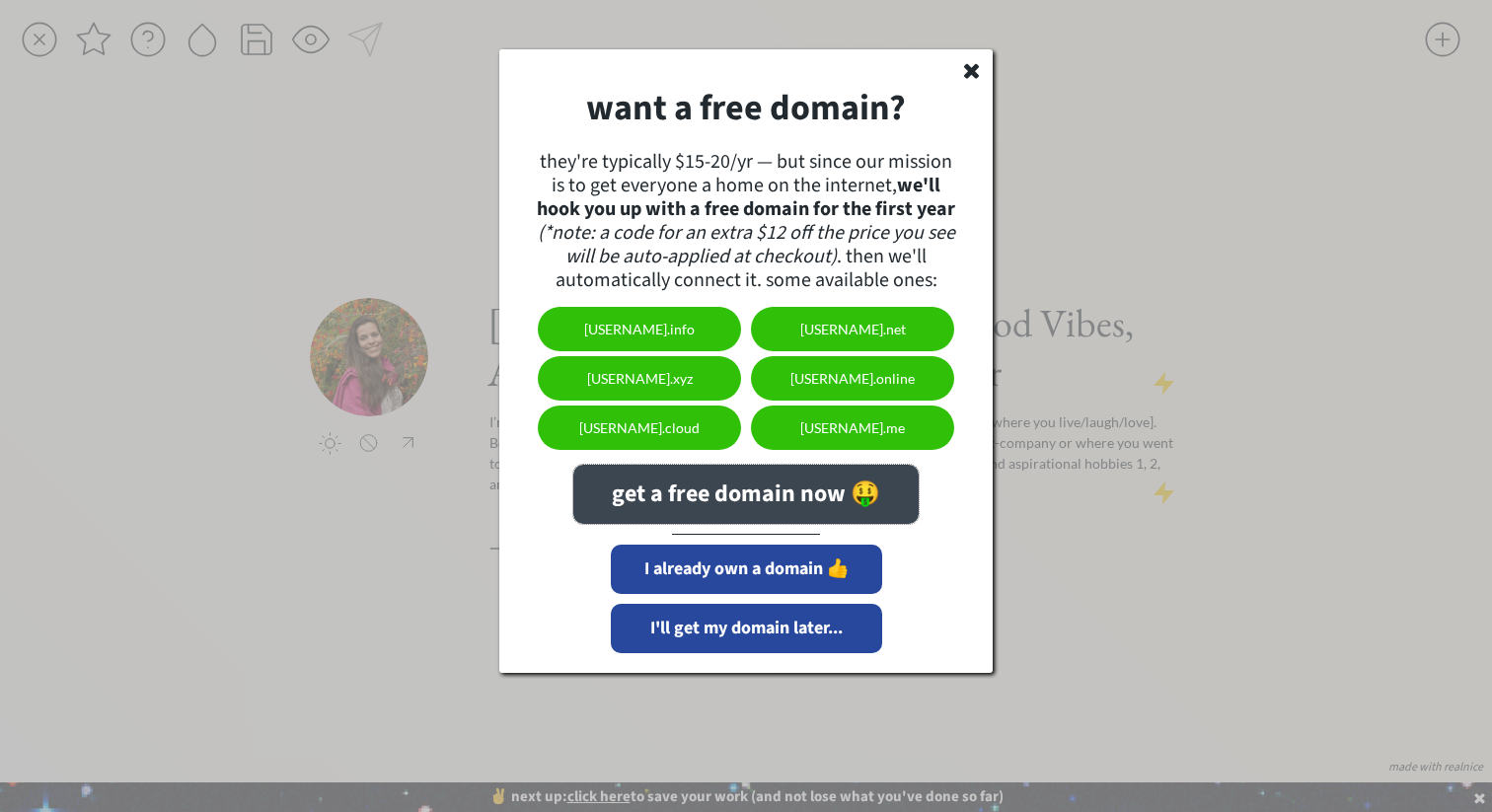click on "get a free domain now 🤑" at bounding box center (746, 494) 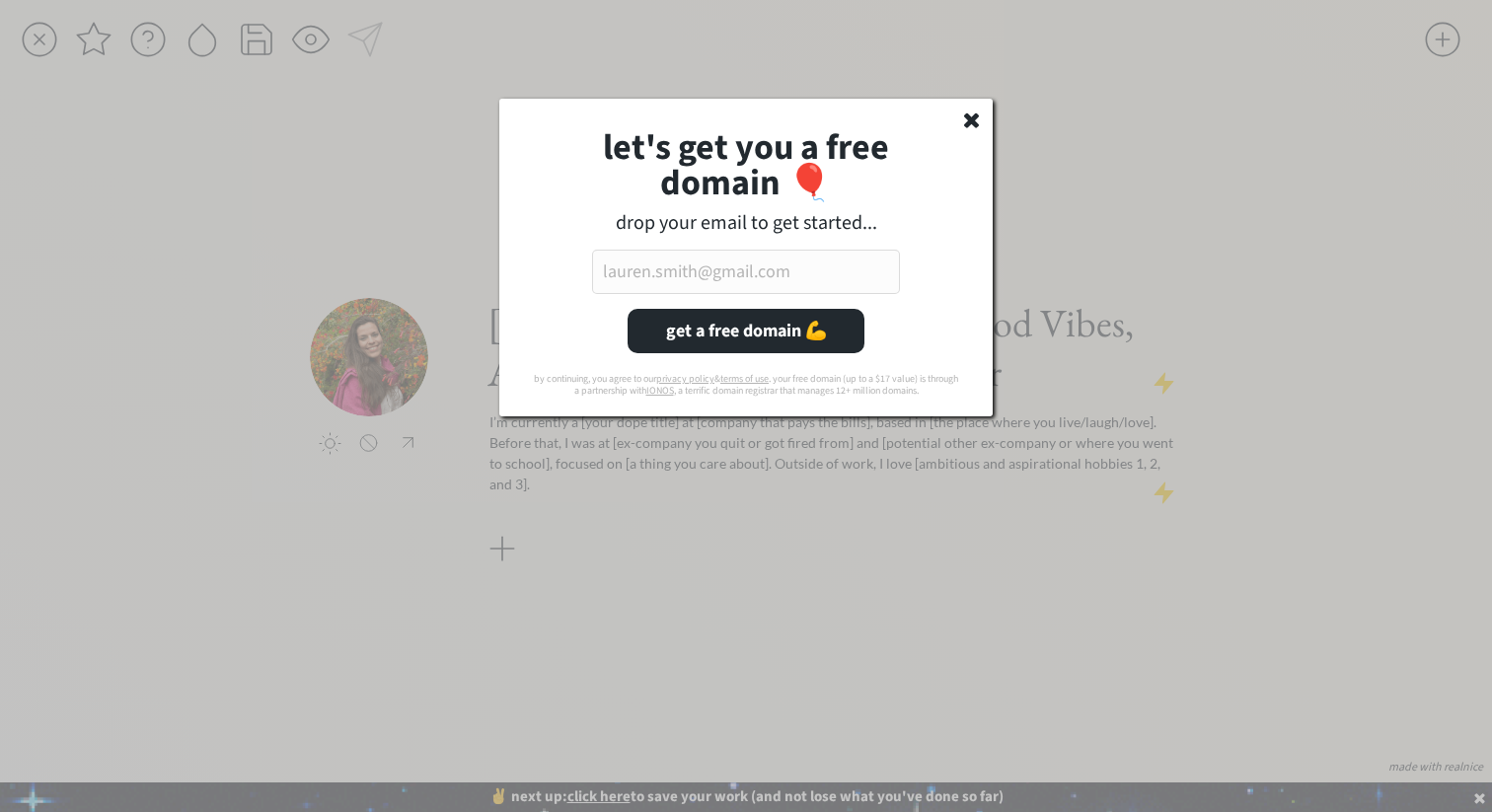 click at bounding box center (746, 271) 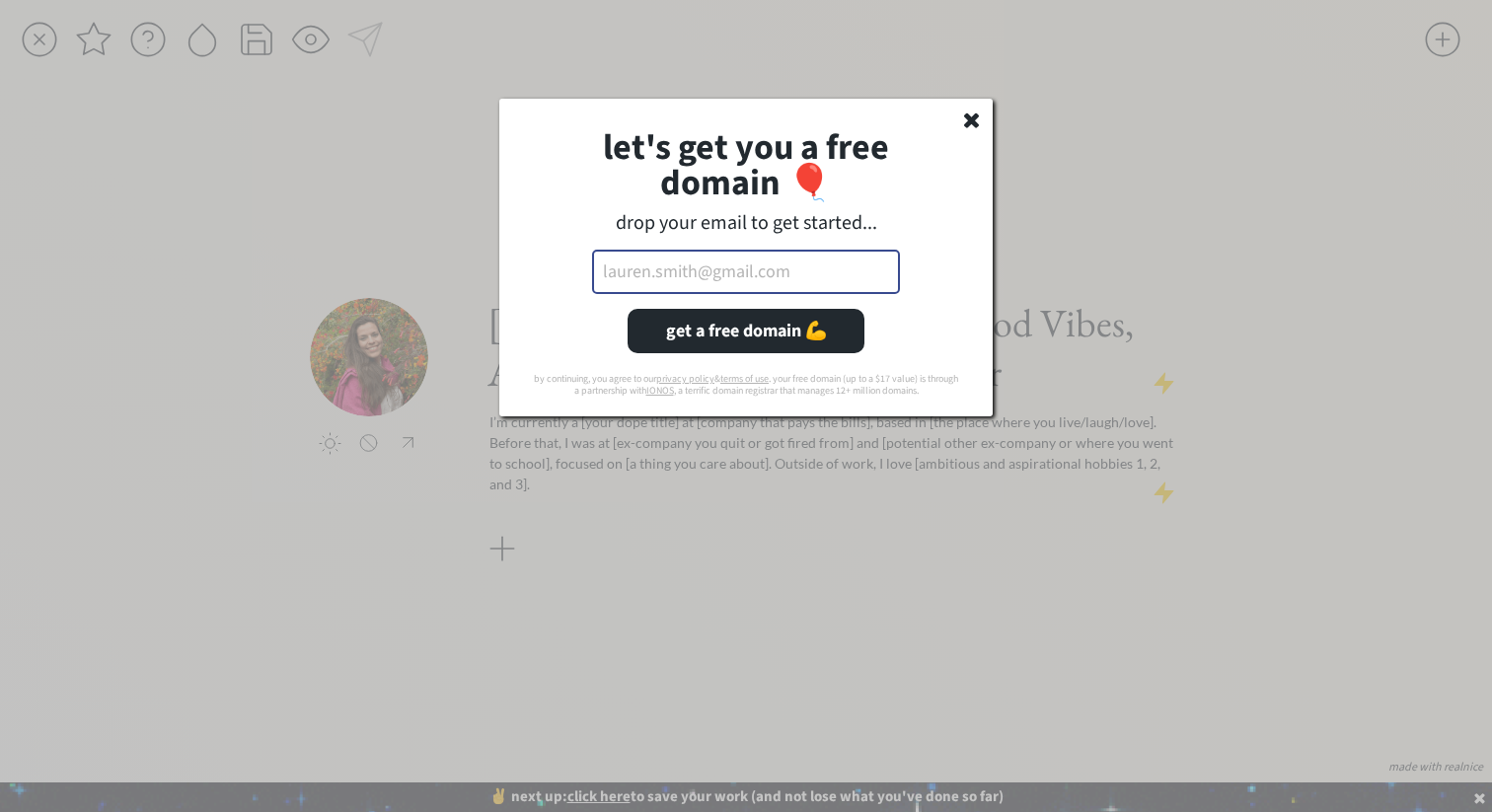 type on "n" 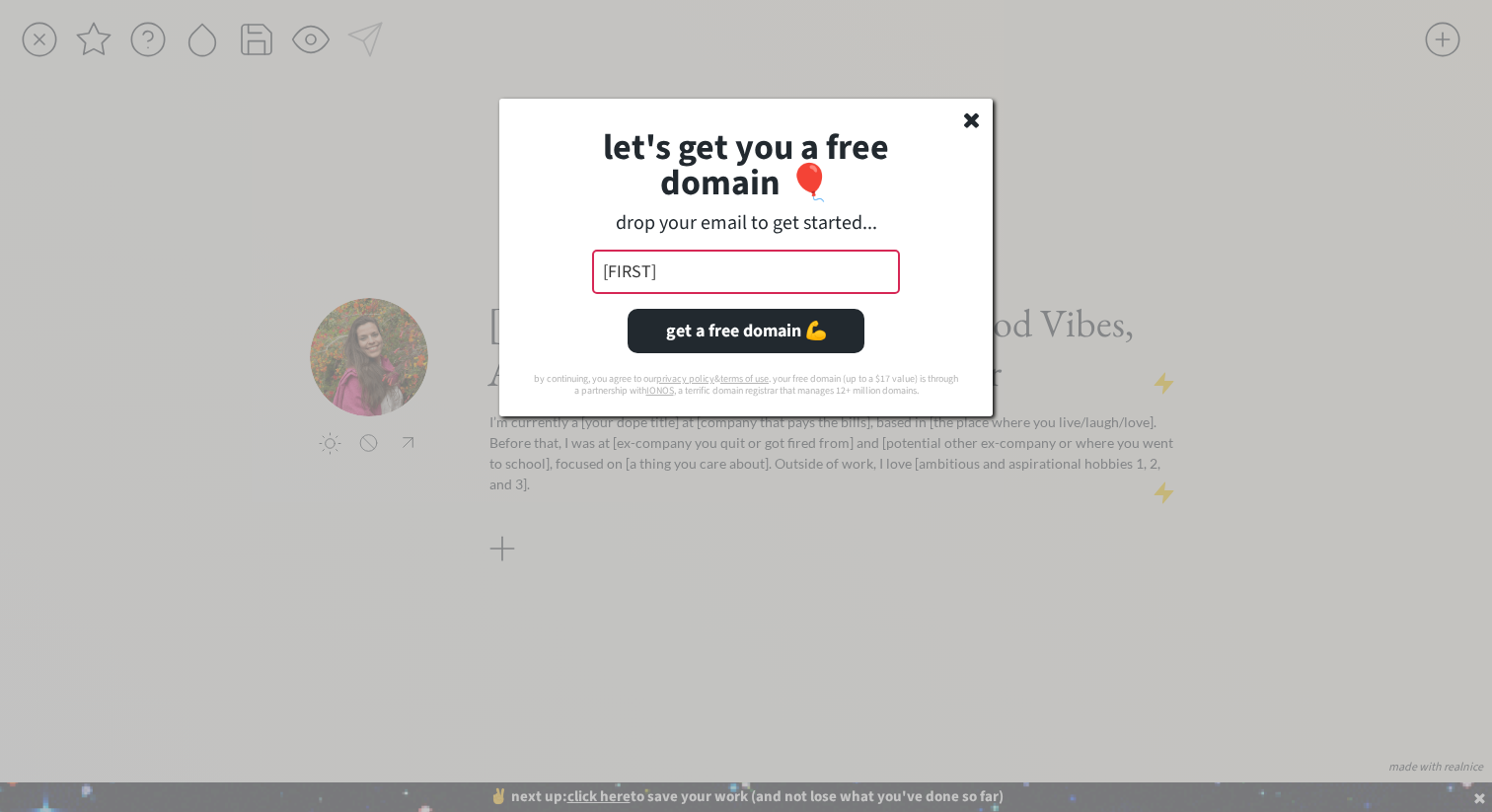 type on "ines.baricevic@gmail.com" 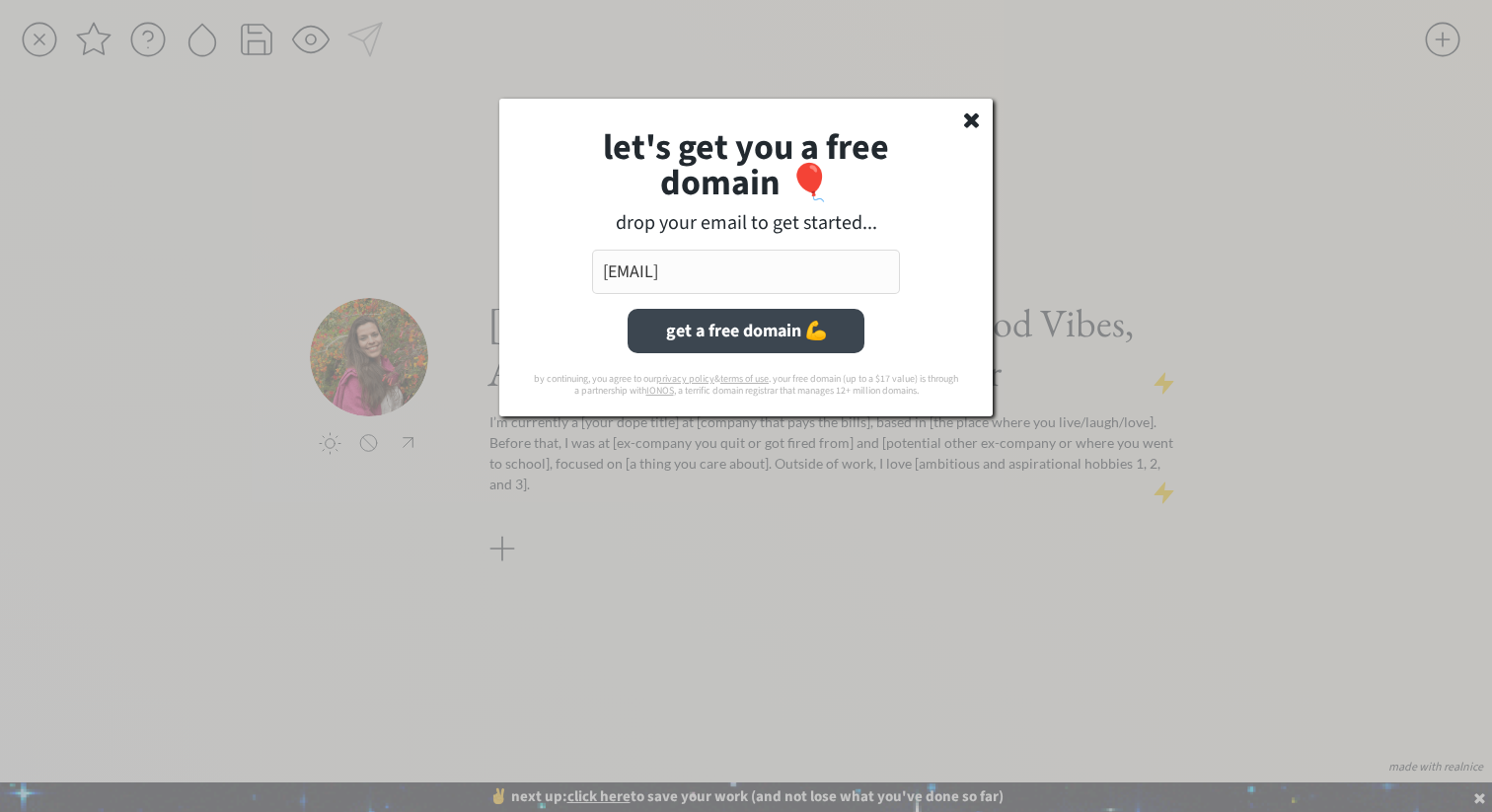 click on "get a free domain 💪" at bounding box center (746, 331) 